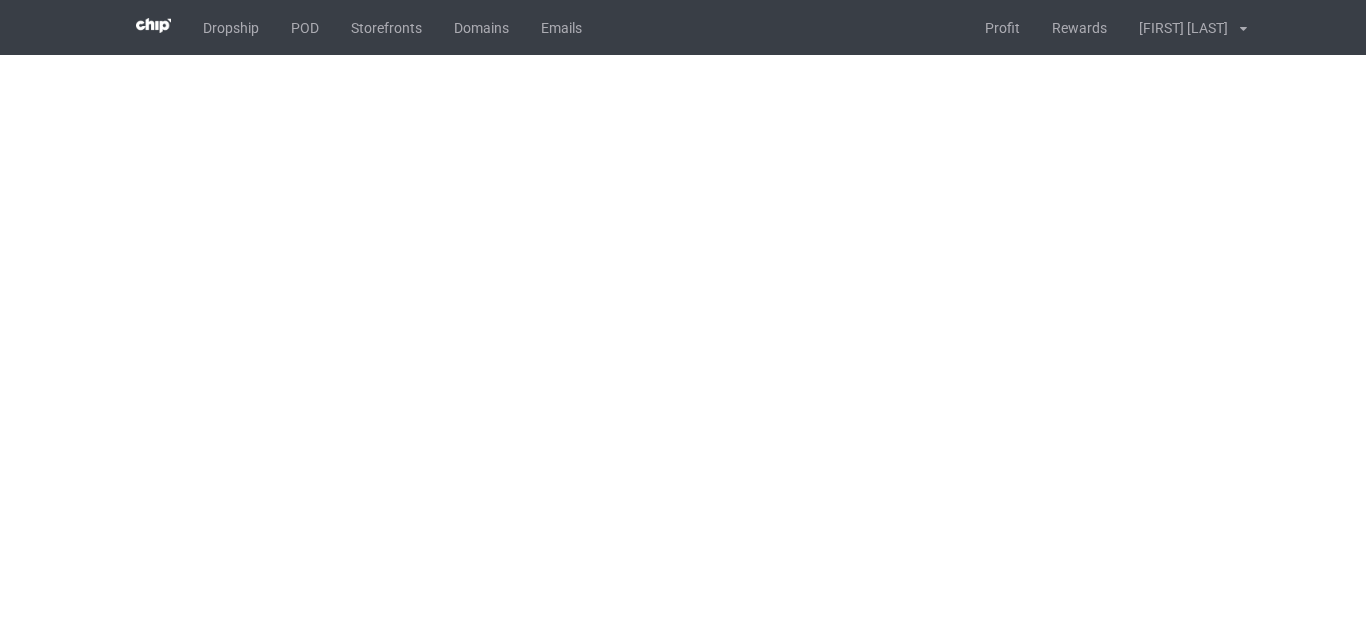 scroll, scrollTop: 0, scrollLeft: 0, axis: both 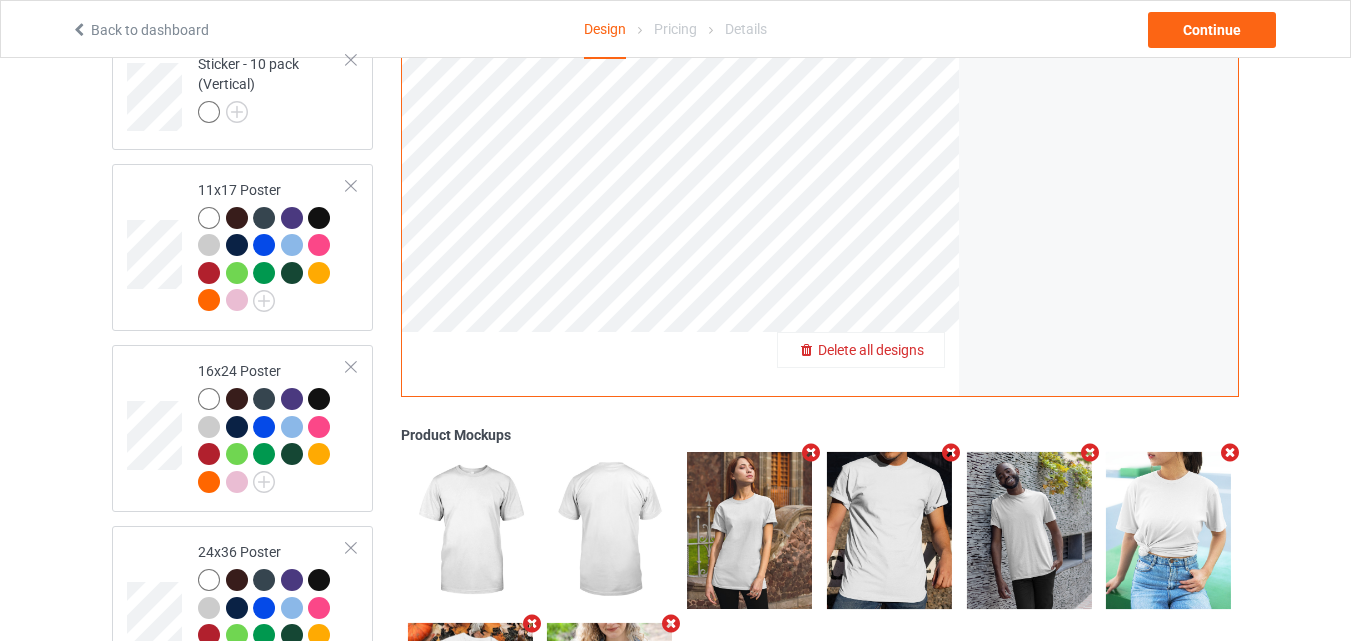 click on "Delete all designs" at bounding box center [871, 351] 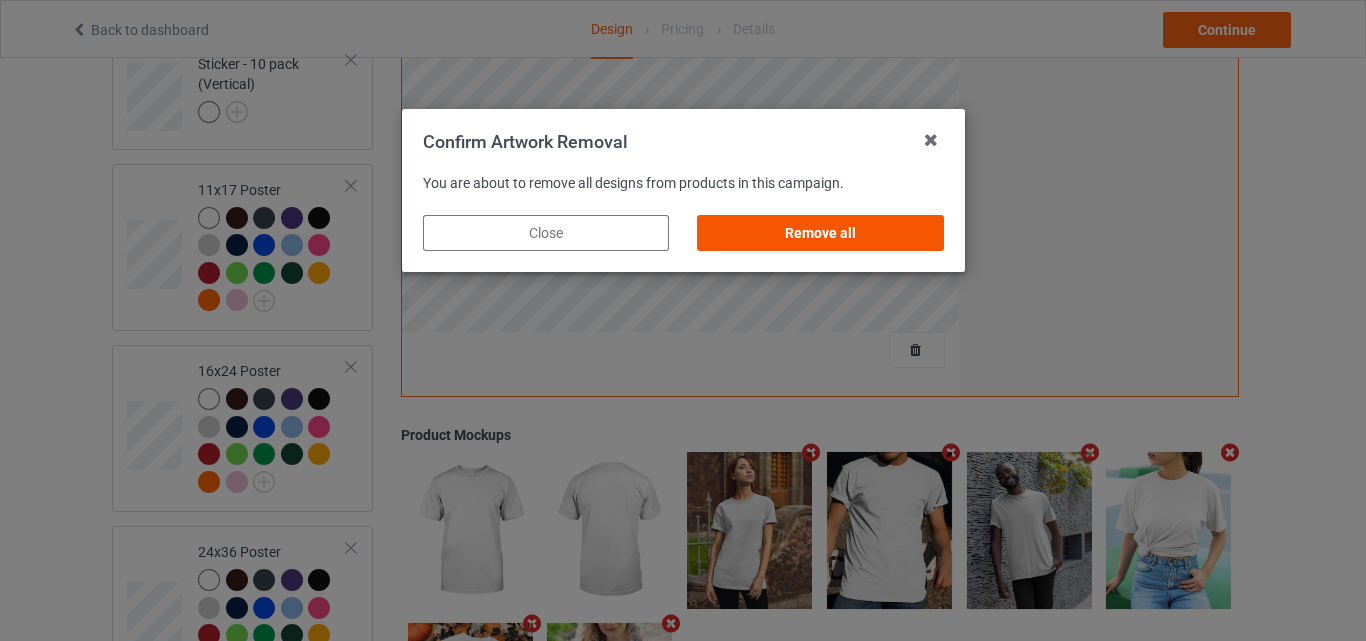 click on "Remove all" at bounding box center [820, 233] 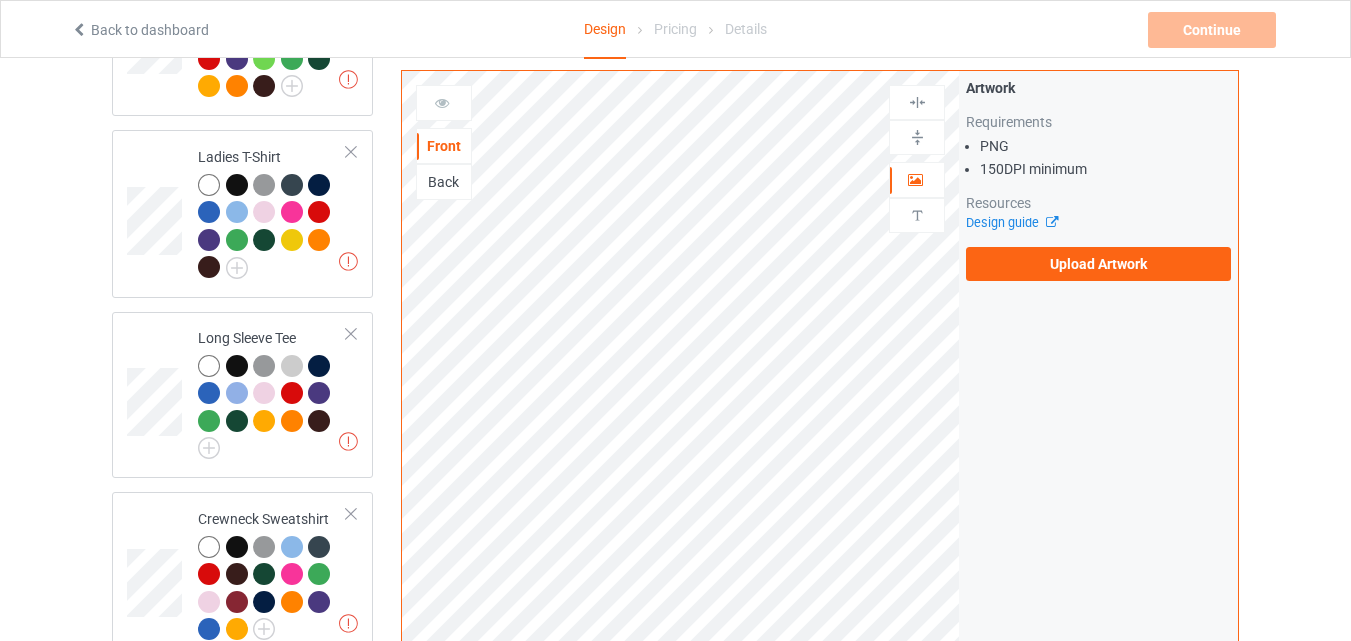 scroll, scrollTop: 382, scrollLeft: 0, axis: vertical 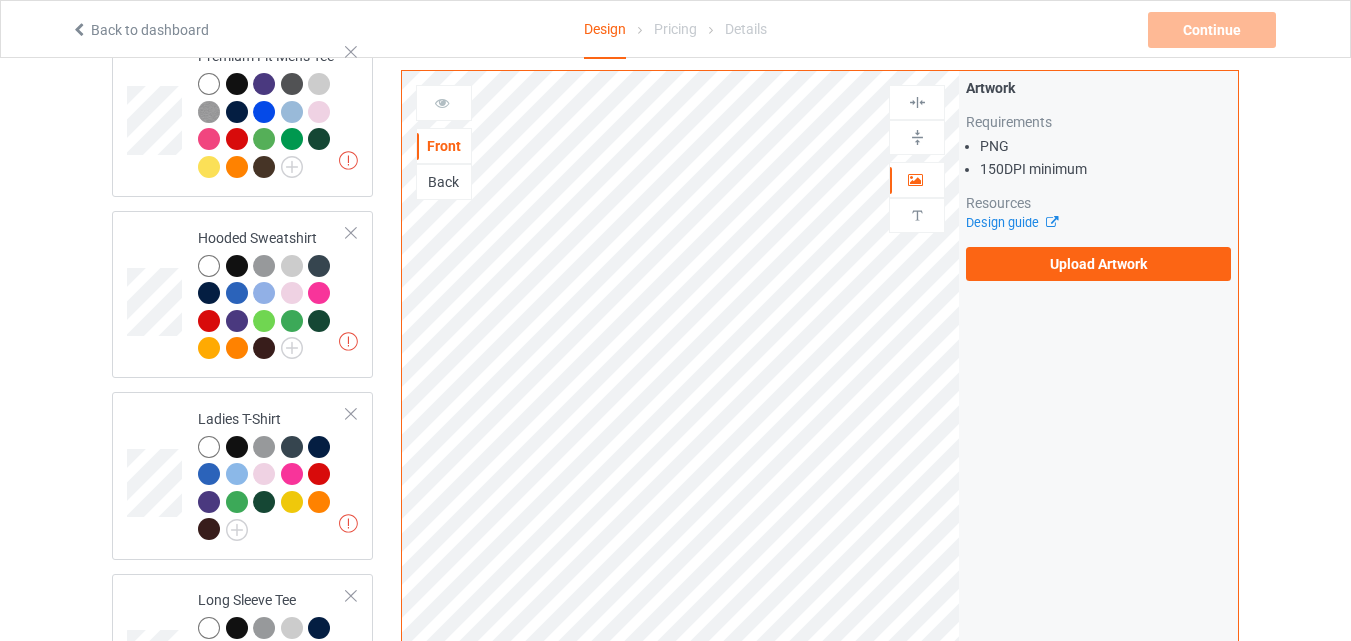 click on "Design Select colors for each of the products and upload an artwork file to design your product. Missing artworks Classic T-Shirt Missing artworks Premium Fit Mens Tee Missing artworks Hooded Sweatshirt Missing artworks Ladies T-Shirt Missing artworks Long Sleeve Tee Missing artworks Crewneck Sweatshirt Missing artworks Youth T-Shirt Missing artworks Sticker - Single (Vertical) Missing artworks Sticker - 2 pack (Vertical) Missing artworks Sticker - 4 pack (Vertical) Missing artworks Sticker - 6 pack (Vertical) Missing artworks Sticker - 8 pack (Vertical) Missing artworks Sticker - 10 pack (Vertical) Missing artworks 11x17 Poster Missing artworks 16x24 Poster Missing artworks 24x36 Poster Add product Front Back Artwork Upload artwork before adding personalization Artwork Requirements PNG 150  DPI minimum Resources Design guide Upload Artwork Product Mockups" at bounding box center [675, 1106] 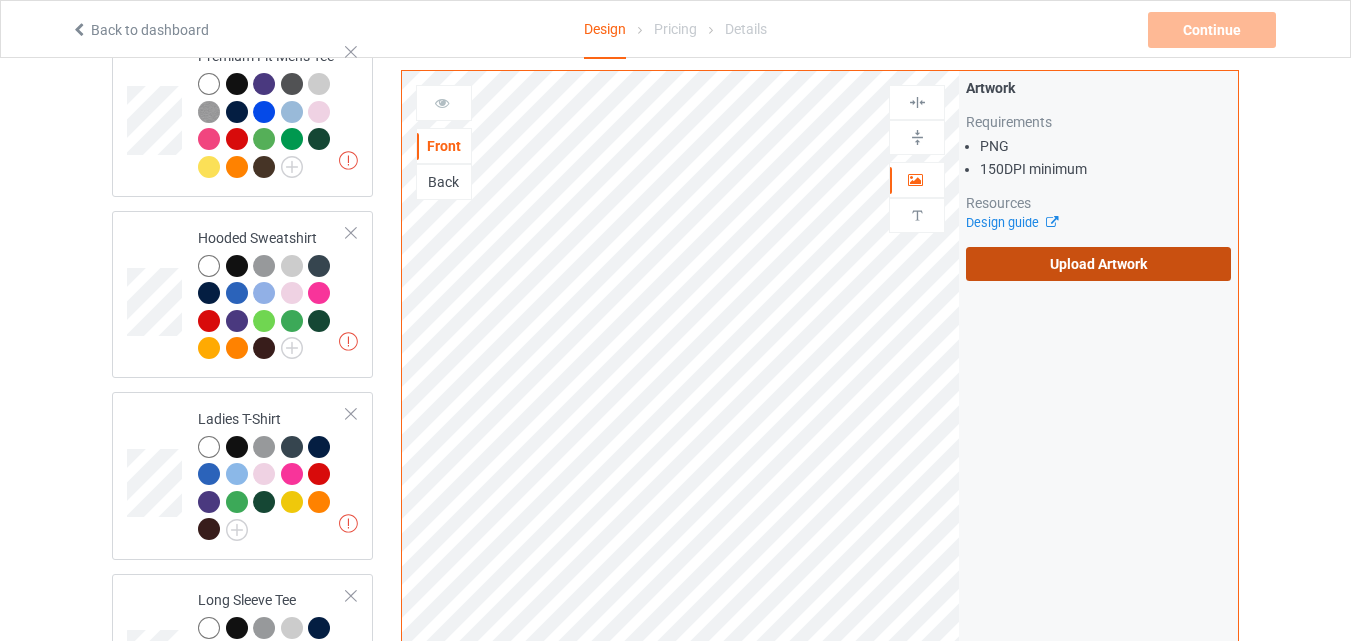 click on "Upload Artwork" at bounding box center (1098, 264) 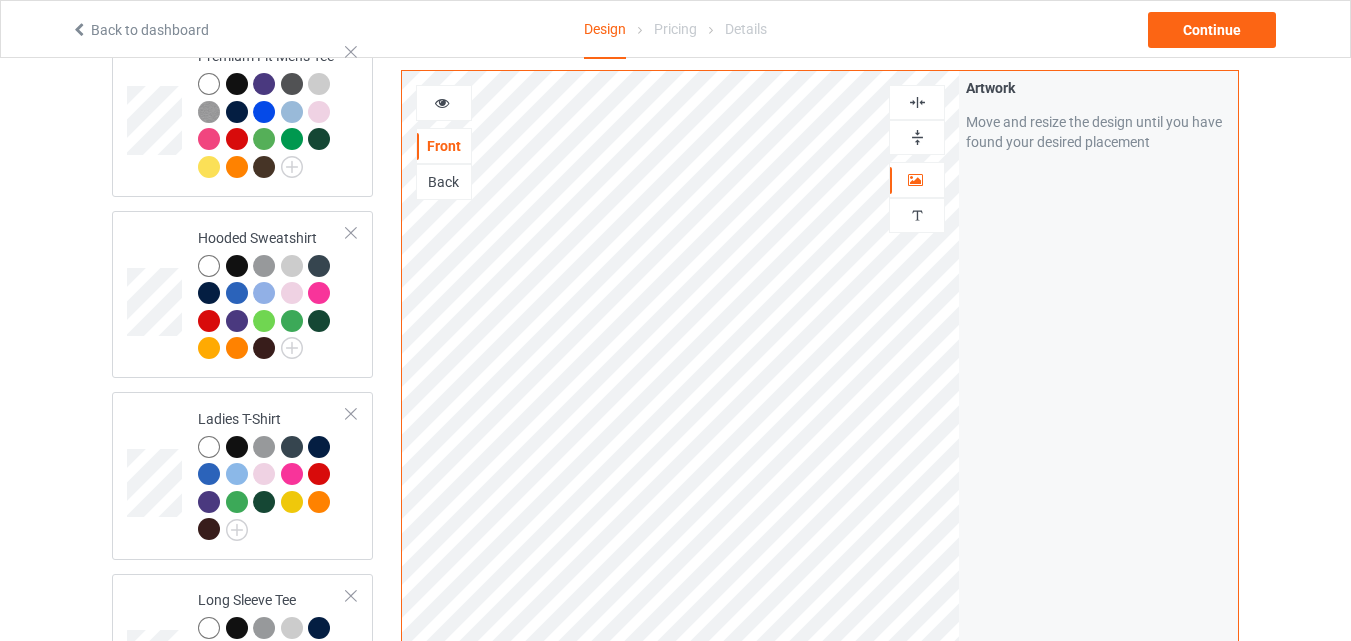 click at bounding box center (917, 102) 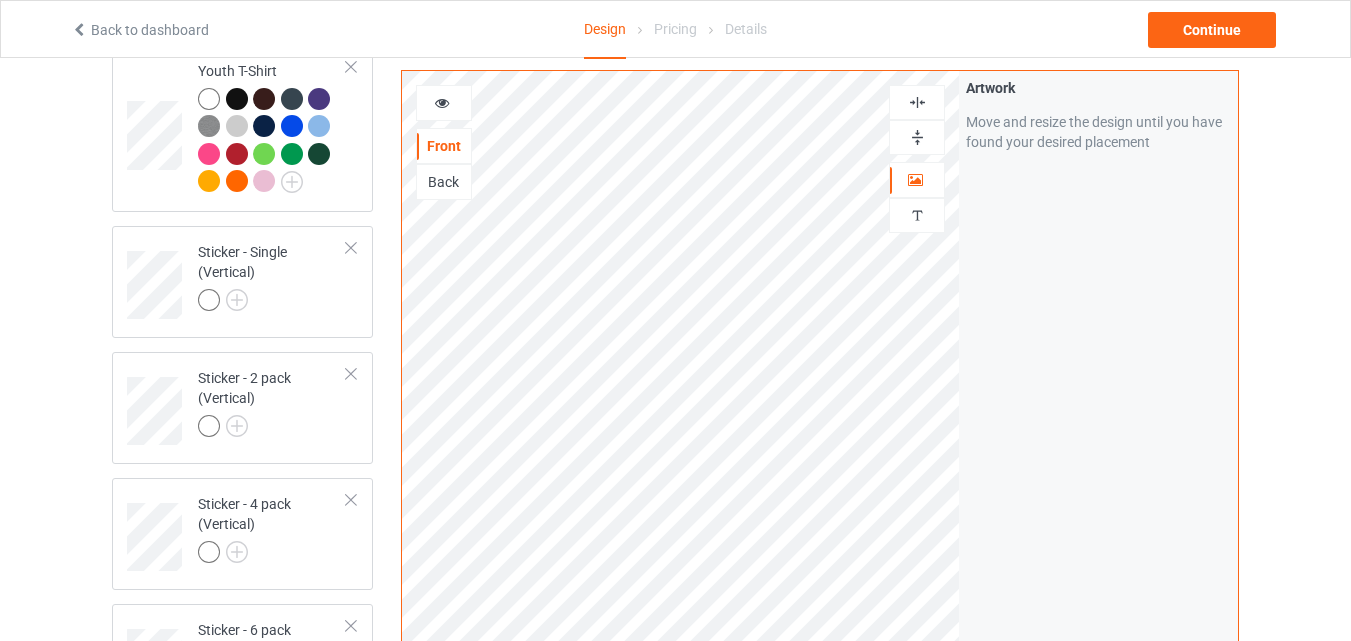 scroll, scrollTop: 1360, scrollLeft: 0, axis: vertical 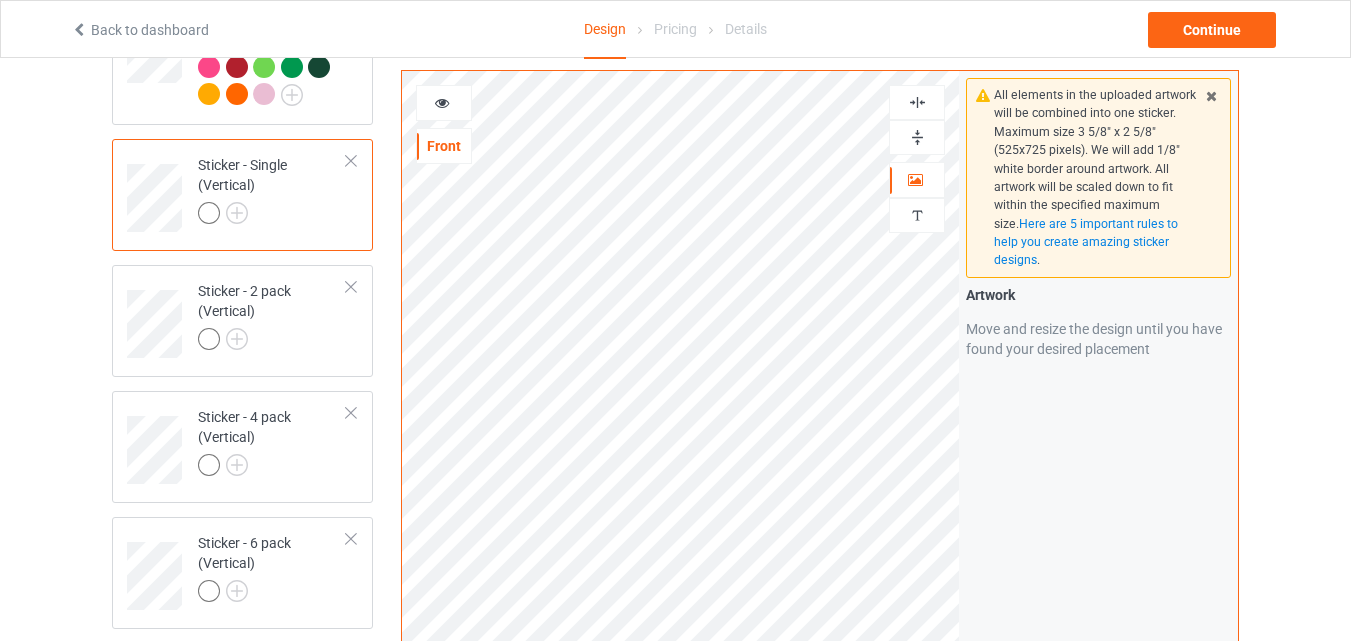 click at bounding box center (917, 102) 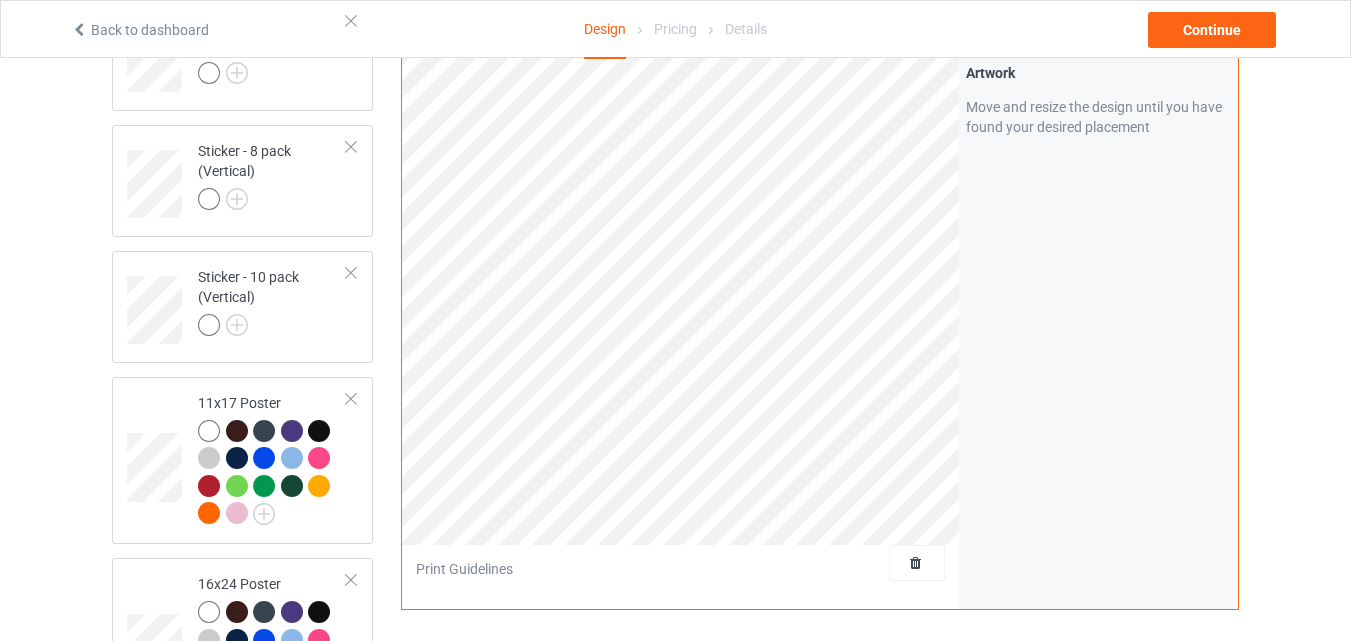 scroll, scrollTop: 1912, scrollLeft: 0, axis: vertical 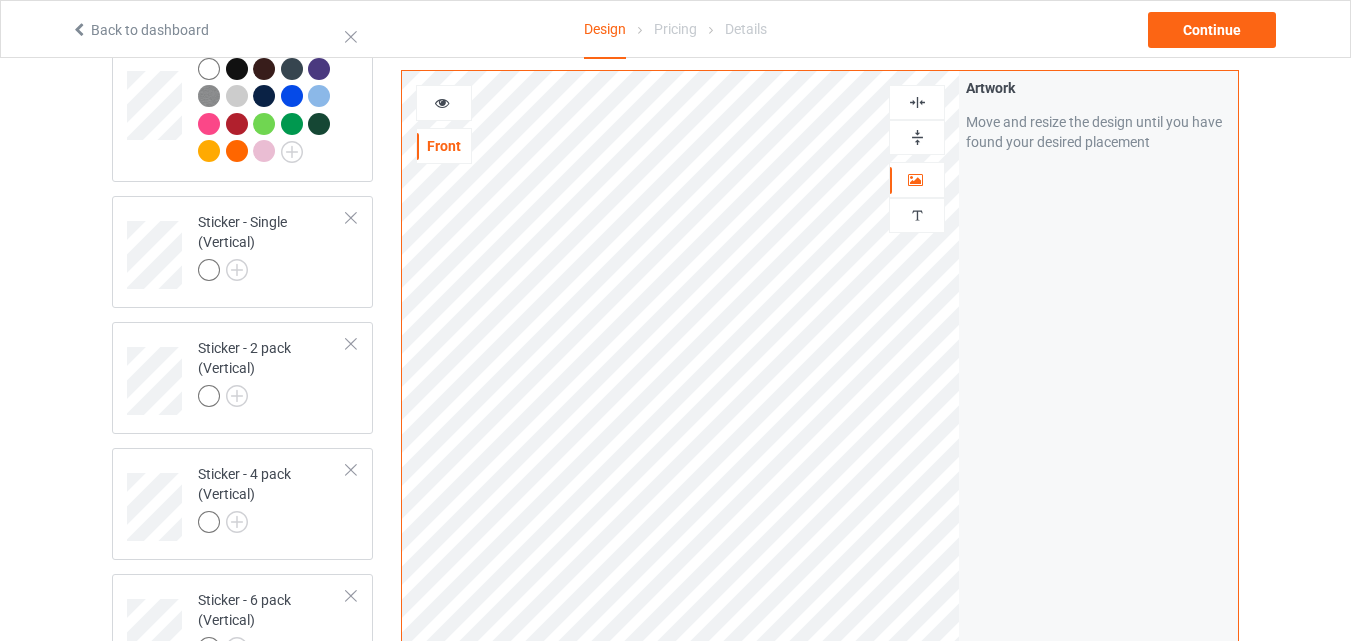 click at bounding box center (917, 102) 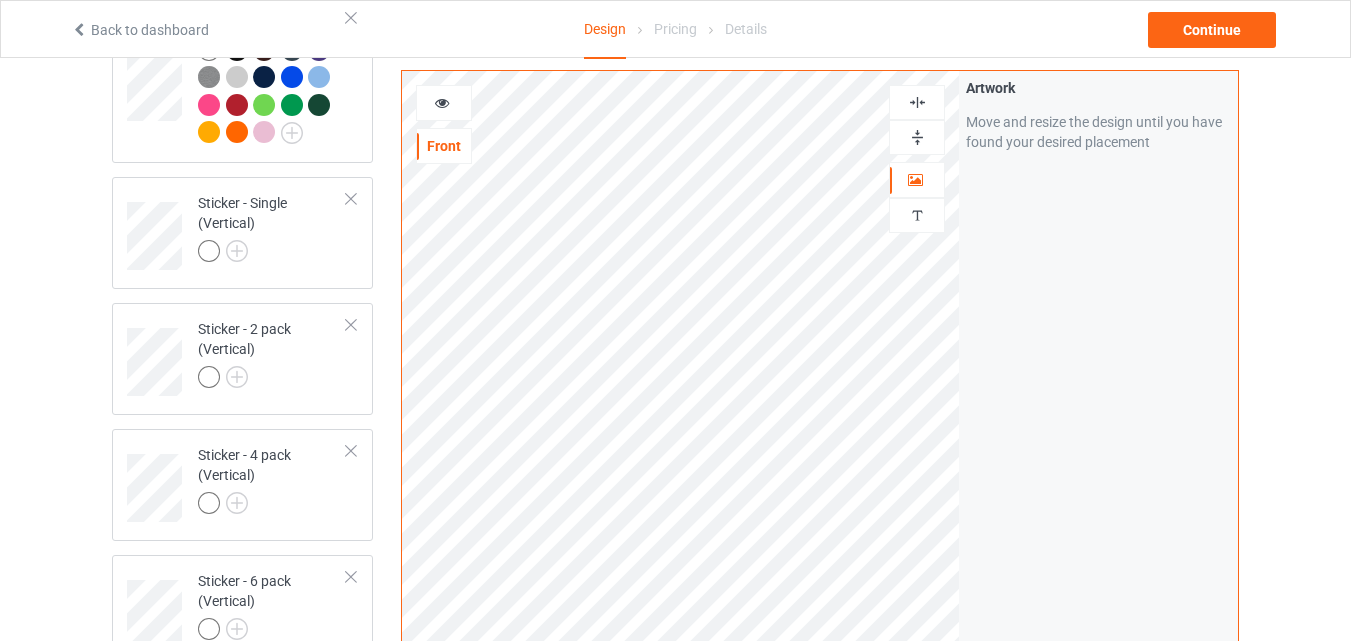 scroll, scrollTop: 762, scrollLeft: 0, axis: vertical 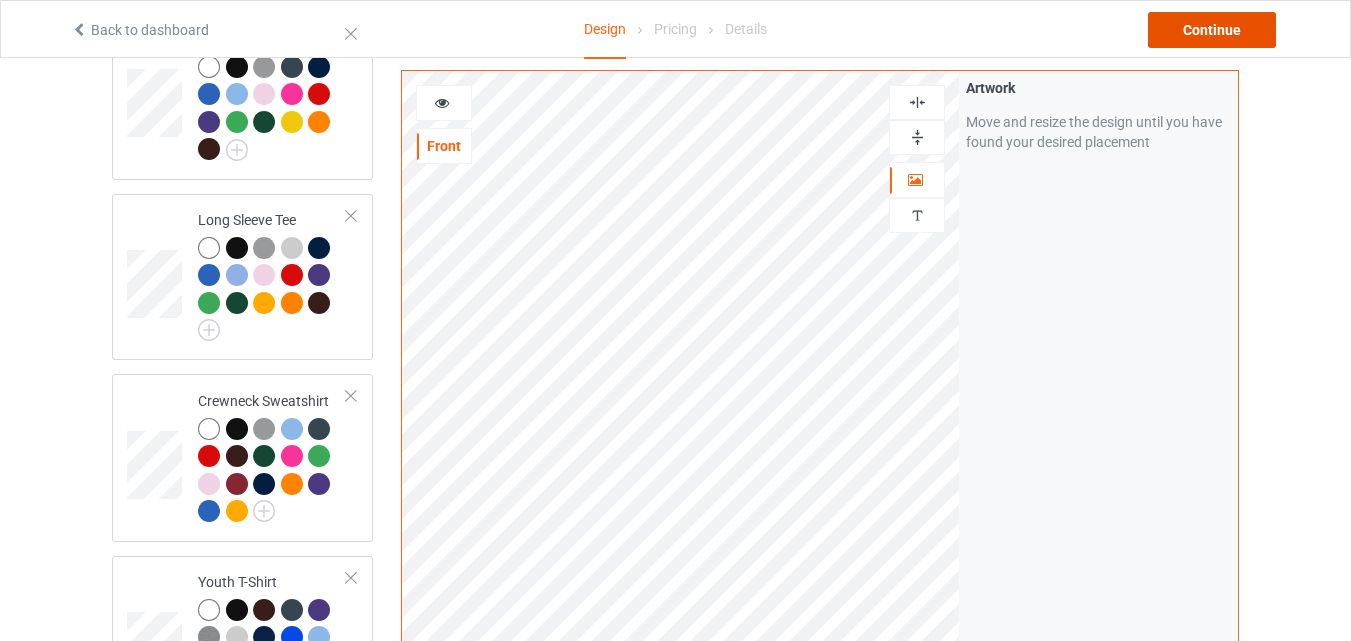 click on "Continue" at bounding box center (1212, 30) 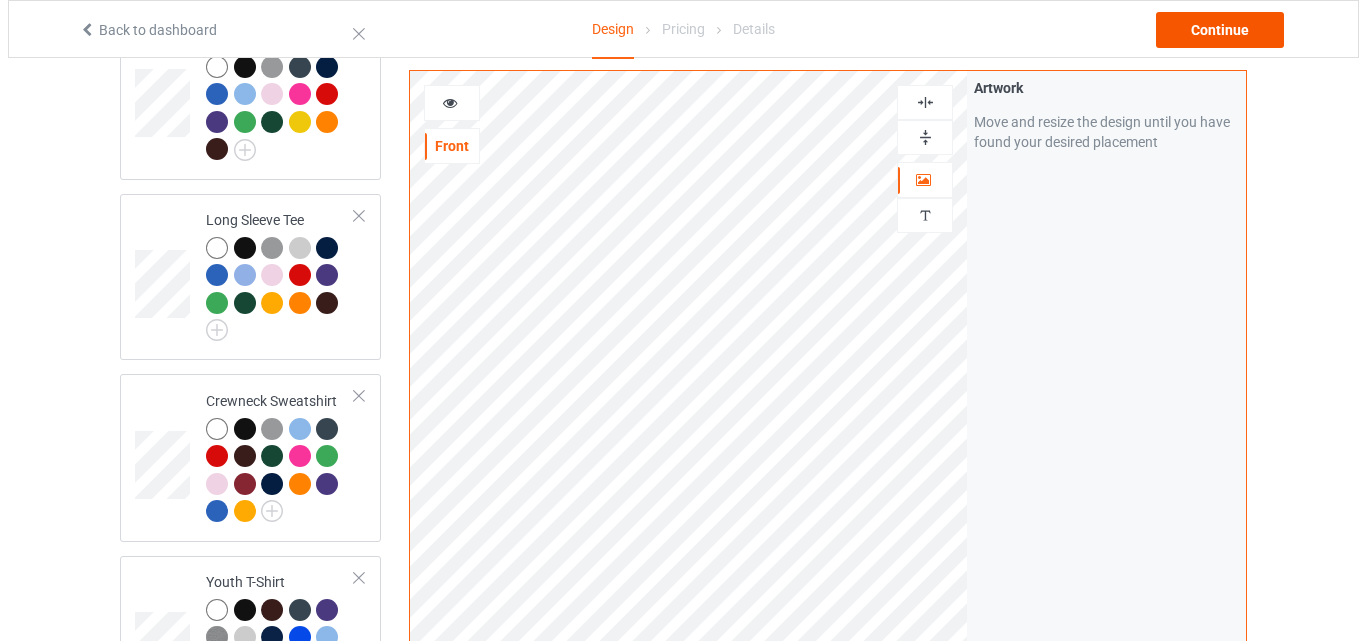 scroll, scrollTop: 0, scrollLeft: 0, axis: both 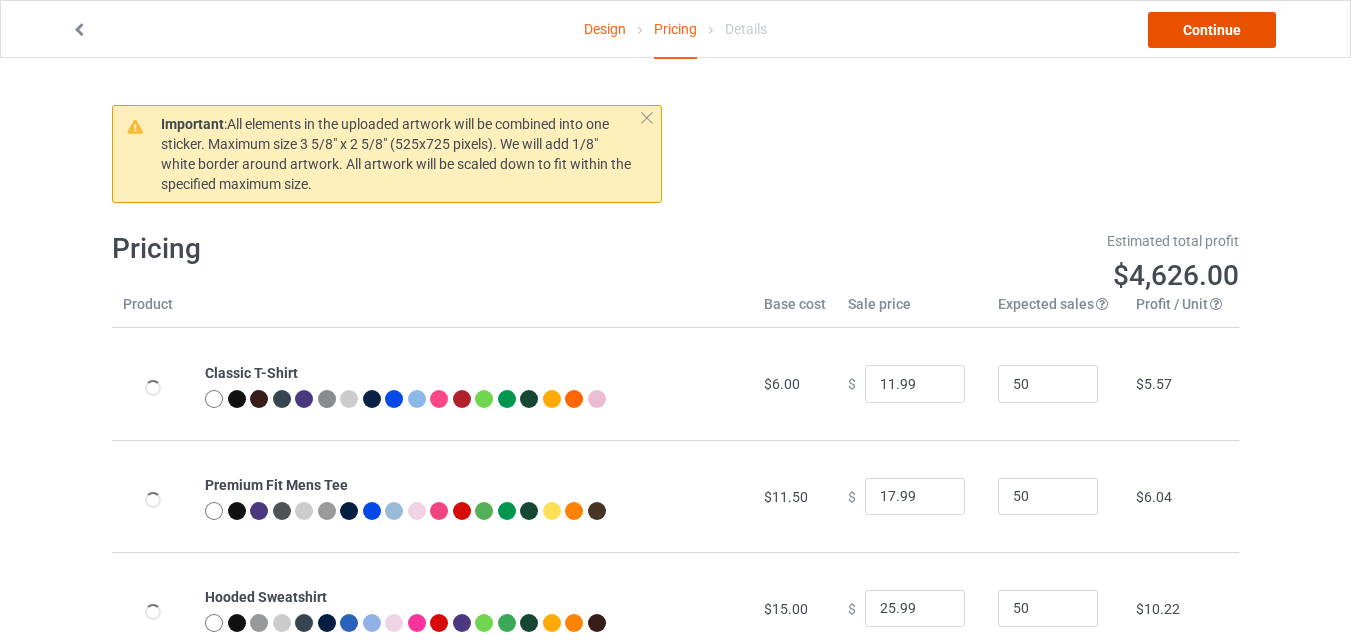 click on "Continue" at bounding box center (1212, 30) 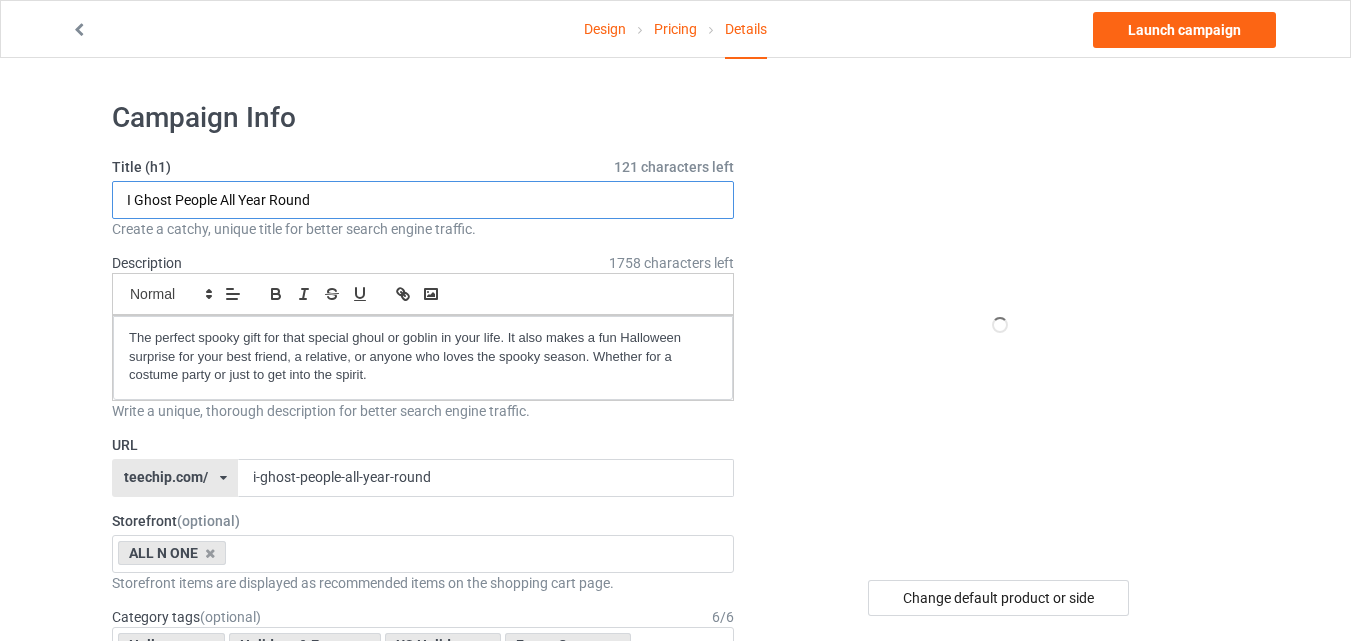 click on "I Ghost People All Year Round" at bounding box center (423, 200) 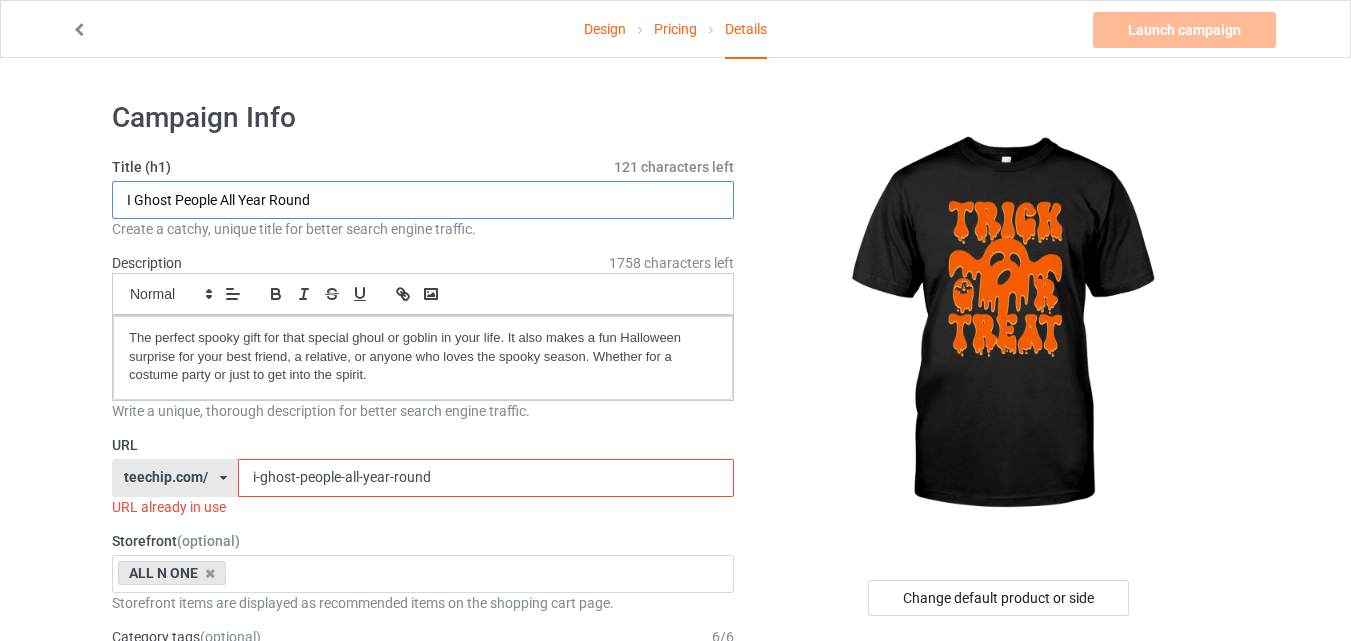 drag, startPoint x: 358, startPoint y: 200, endPoint x: 111, endPoint y: 201, distance: 247.00203 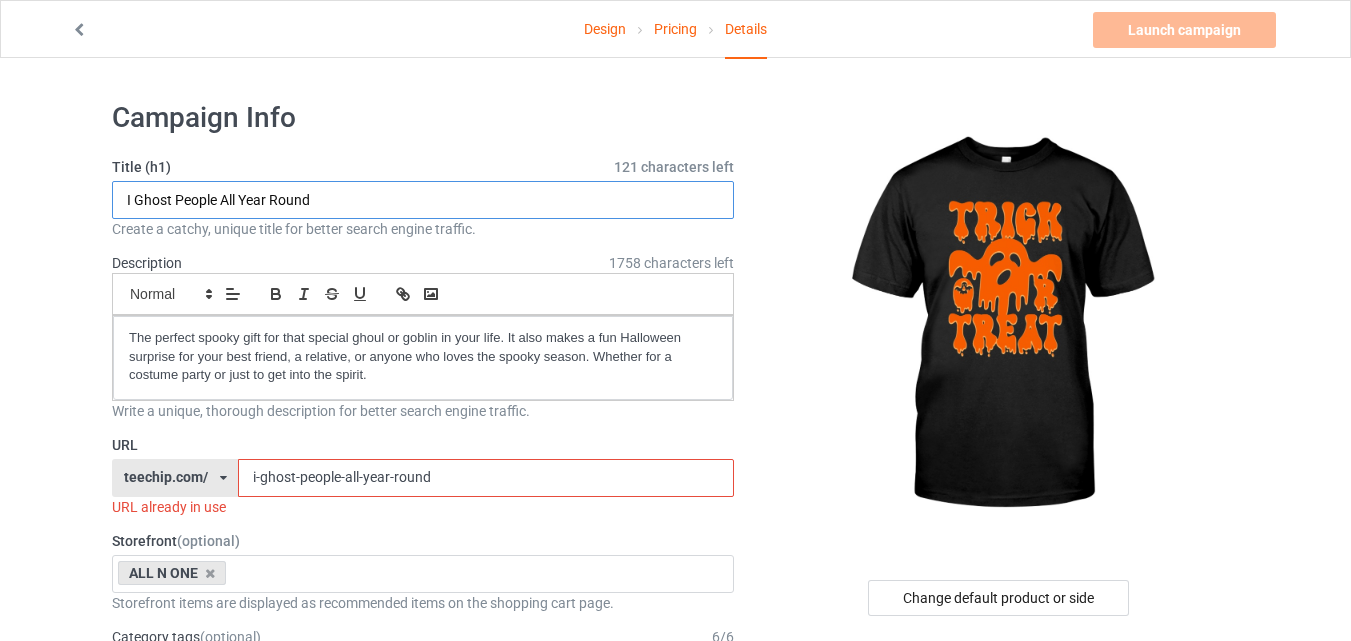 paste on "Trick Or Treat" 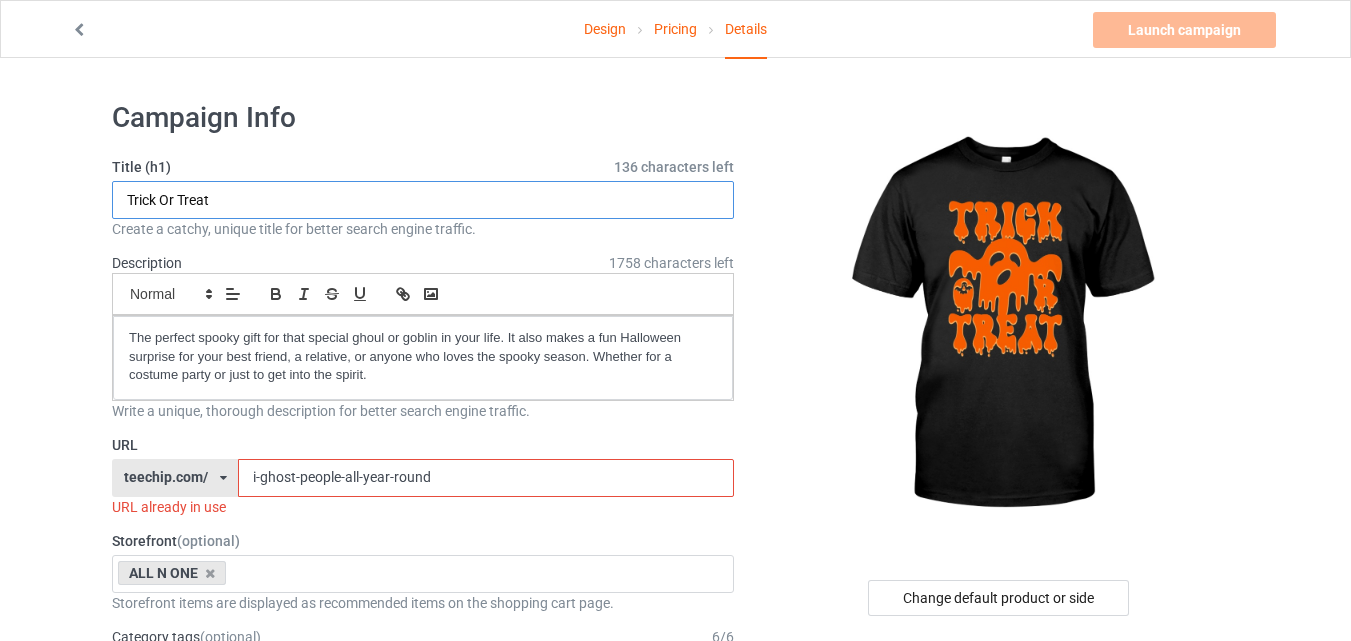 type on "Trick Or Treat" 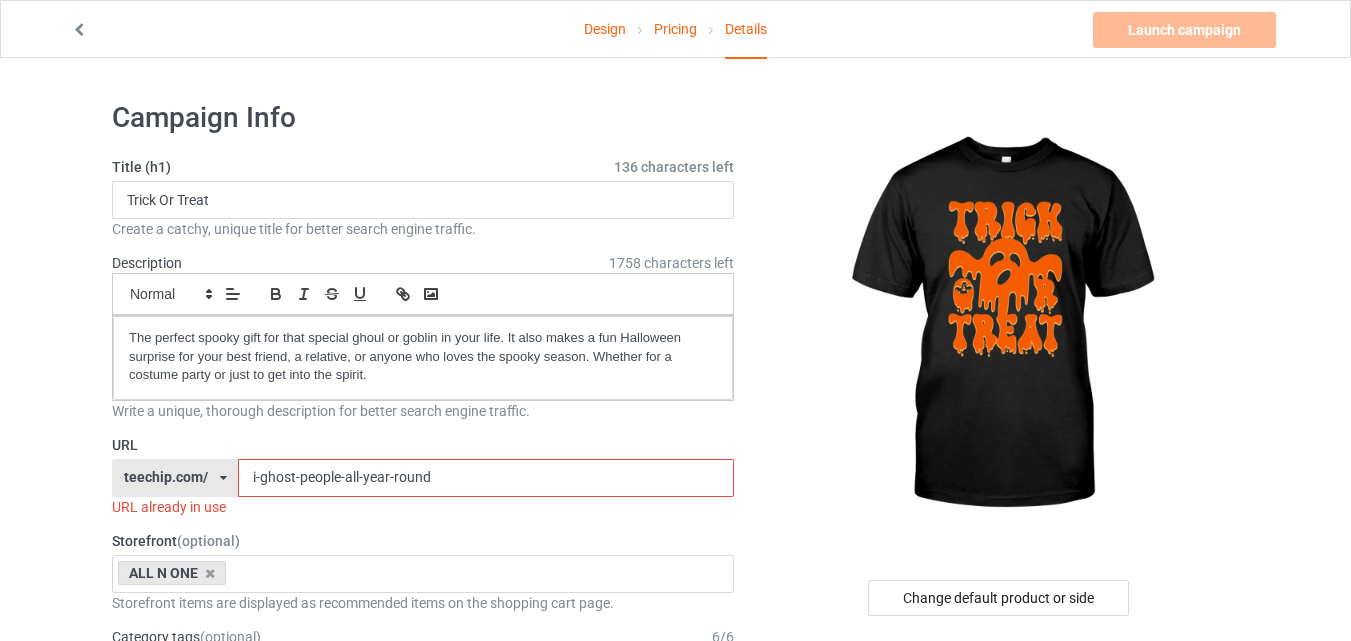 click on "Campaign Info" at bounding box center (423, 118) 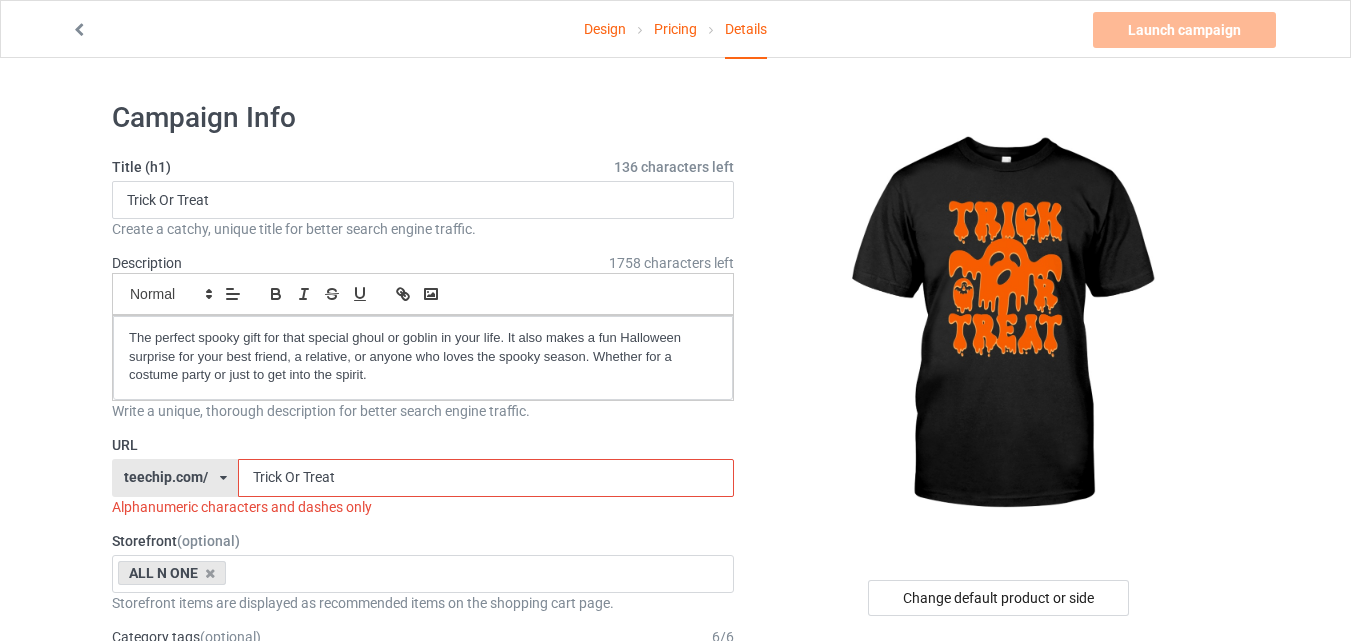 click on "Trick Or Treat" at bounding box center [485, 478] 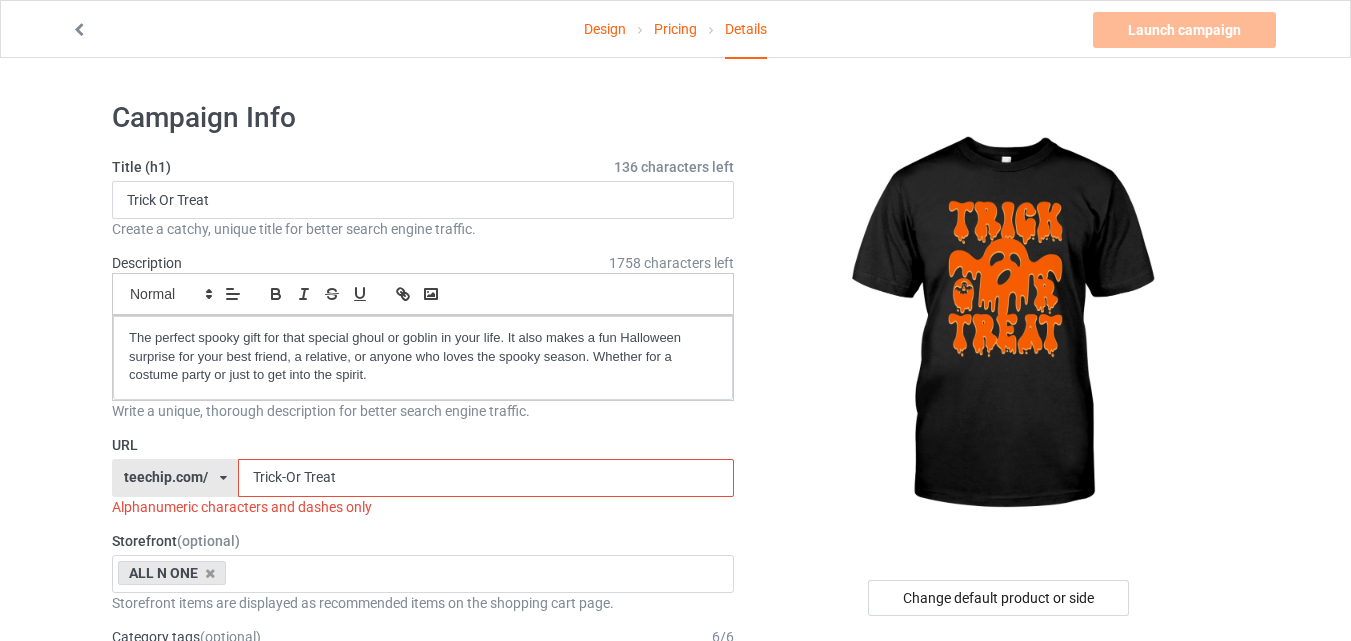 click on "Trick-Or Treat" at bounding box center [485, 478] 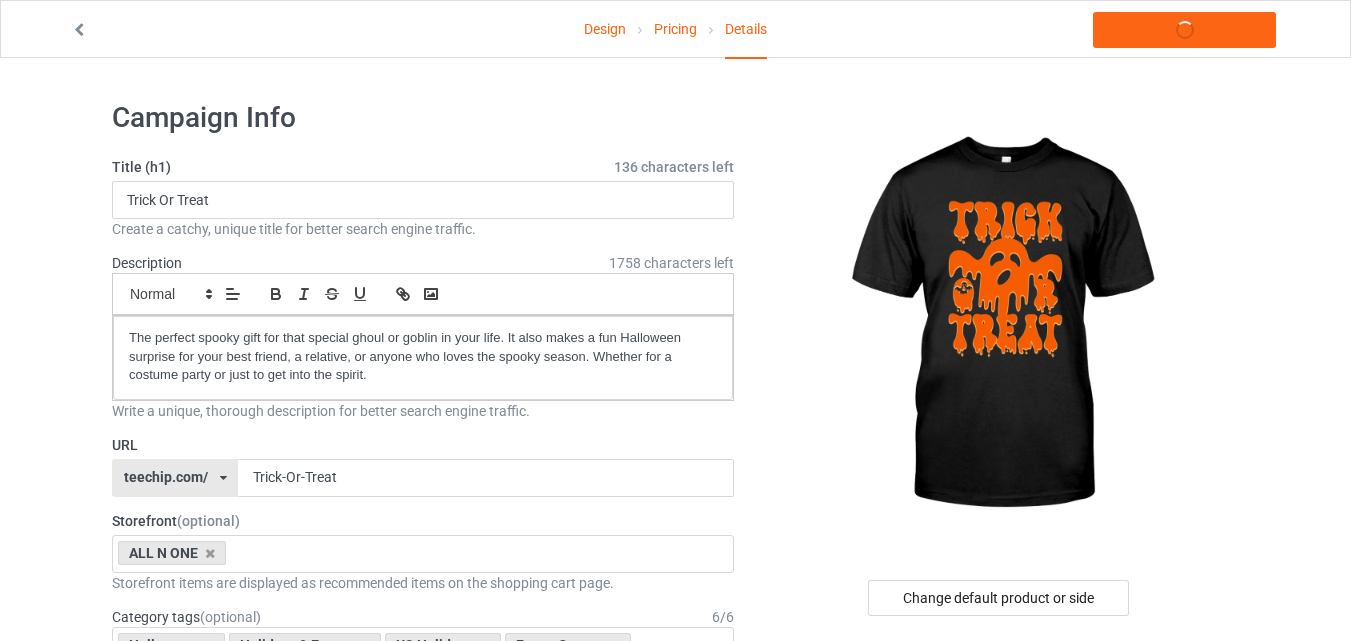 click on "Design Pricing Details Launch campaign Campaign Info Title (h1) 136   characters left Trick Or Treat Create a catchy, unique title for better search engine traffic. Description 1758   characters left       Small Normal Large Big Huge                                                                                     The perfect spooky gift for that special ghoul or goblin in your life. It also makes a fun Halloween surprise for your best friend, a relative, or anyone who loves the spooky season. Whether for a costume party or just to get into the spirit. Write a unique, thorough description for better search engine traffic. URL teechip.com/ teechip.com/ 587d0d41cee36fd012c64a69 Trick-Or-Treat Storefront (optional) ALL N ONE Dim And Bright 65859825c9d667002edf334c 64f9c2475109b1002e69dc62 Storefront items are displayed as recommended items on the shopping cart page. Category tags (optional) 6 / 6 Halloween Holidays & Events US Holidays Funny Quotes New Year Humor Spooky season Age > 1-19 > 1 Age > 1-12 Months" at bounding box center (675, 1108) 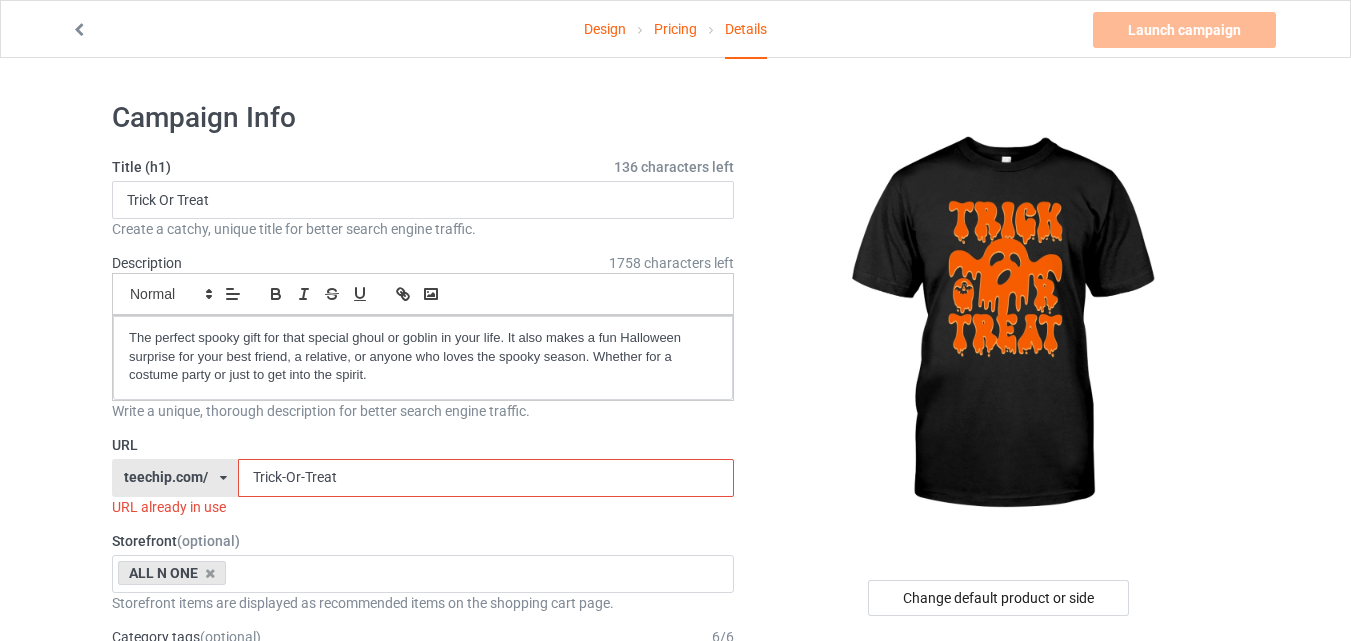 click on "Trick-Or-Treat" at bounding box center (485, 478) 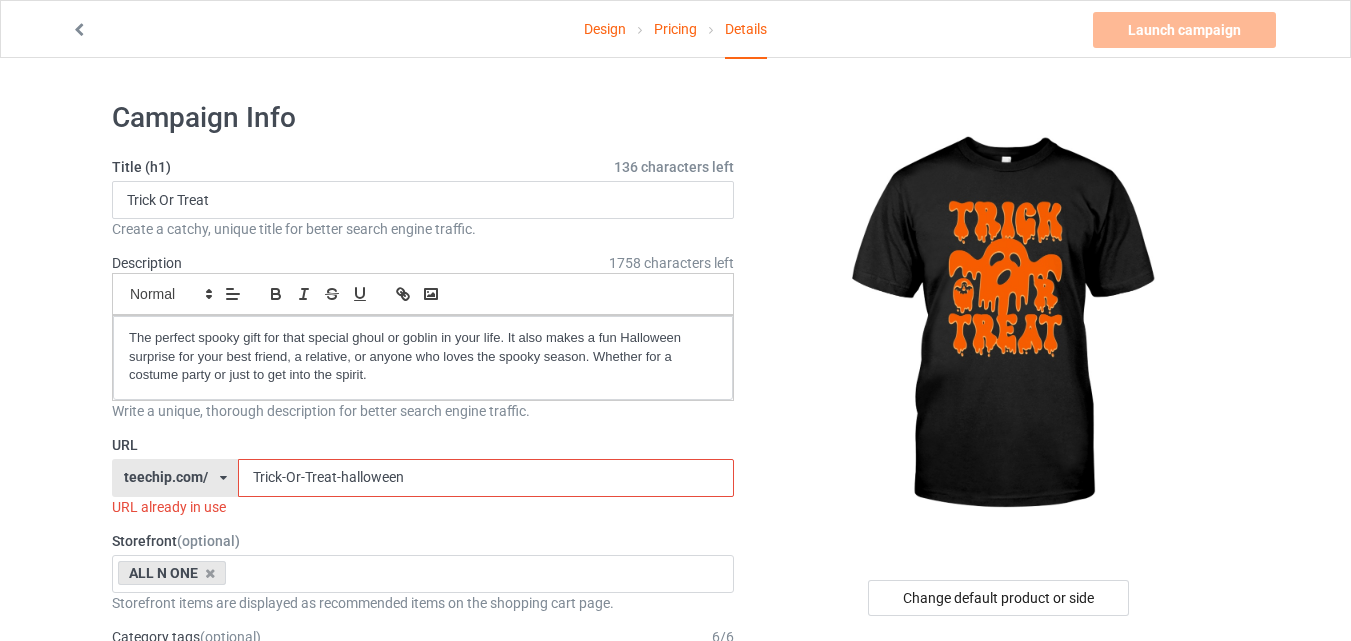 click on "Design Pricing Details Launch campaign Invalid campaign URL Campaign Info Title (h1) 136   characters left Trick Or Treat Create a catchy, unique title for better search engine traffic. Description 1758   characters left       Small Normal Large Big Huge                                                                                     The perfect spooky gift for that special ghoul or goblin in your life. It also makes a fun Halloween surprise for your best friend, a relative, or anyone who loves the spooky season. Whether for a costume party or just to get into the spirit. Write a unique, thorough description for better search engine traffic. URL teechip.com/ teechip.com/ 587d0d41cee36fd012c64a69 Trick-Or-Treat-halloween URL already in use Storefront (optional) ALL N ONE Dim And Bright 65859825c9d667002edf334c 64f9c2475109b1002e69dc62 Storefront items are displayed as recommended items on the shopping cart page. Category tags (optional) 6 / 6 Halloween Holidays & Events US Holidays Funny Quotes Age > 1-19 1" at bounding box center [675, 1118] 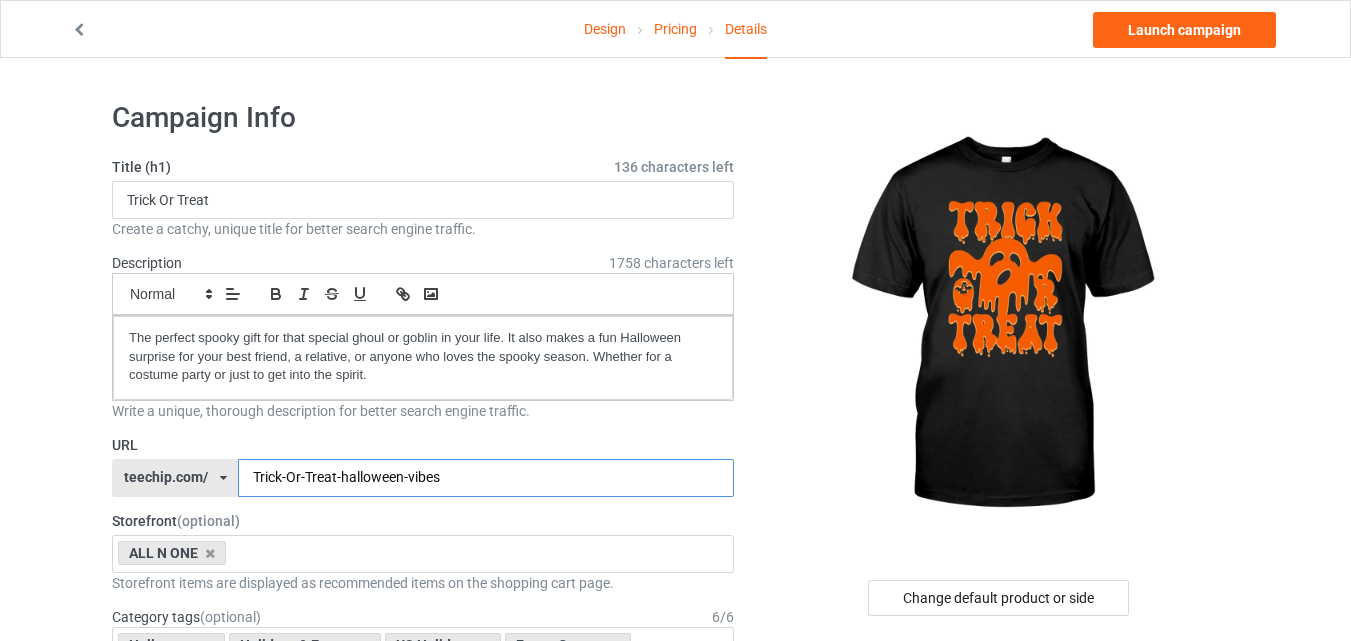 type on "Trick-Or-Treat-halloween-vibes" 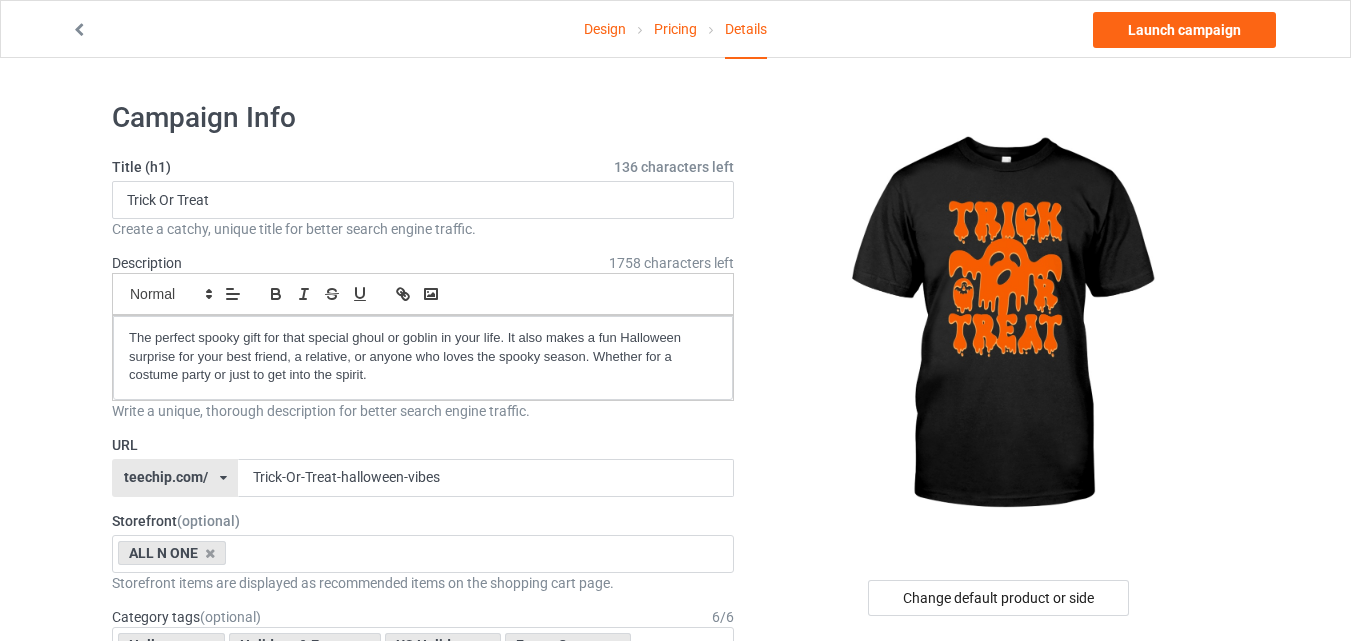 click on "Design Pricing Details Launch campaign Campaign Info Title (h1) 136   characters left Trick Or Treat Create a catchy, unique title for better search engine traffic. Description 1758   characters left       Small Normal Large Big Huge                                                                                     The perfect spooky gift for that special ghoul or goblin in your life. It also makes a fun Halloween surprise for your best friend, a relative, or anyone who loves the spooky season. Whether for a costume party or just to get into the spirit. Write a unique, thorough description for better search engine traffic. URL teechip.com/ teechip.com/ 587d0d41cee36fd012c64a69 Trick-Or-Treat-halloween-vibes Storefront (optional) ALL N ONE Dim And Bright 65859825c9d667002edf334c 64f9c2475109b1002e69dc62 Storefront items are displayed as recommended items on the shopping cart page. Category tags (optional) 6 / 6 Halloween Holidays & Events US Holidays Funny Quotes New Year Humor Spooky season Age > 1-19 > 1 1" at bounding box center (675, 1108) 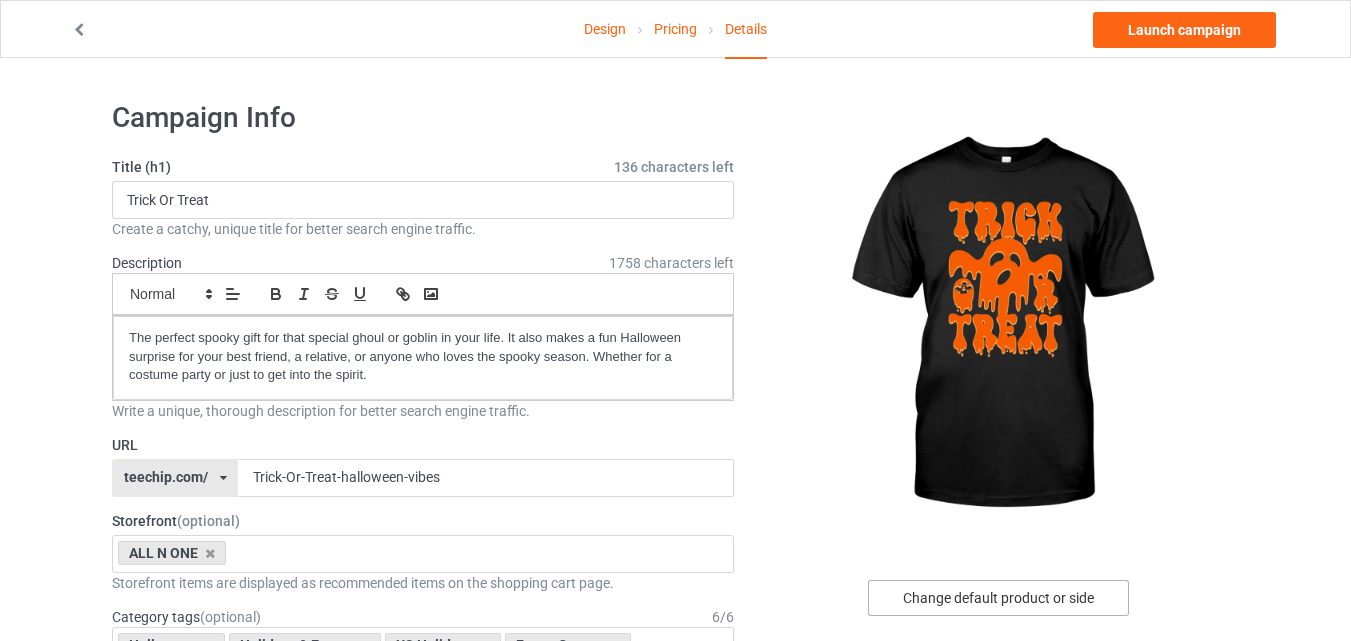 click on "Change default product or side" at bounding box center [998, 598] 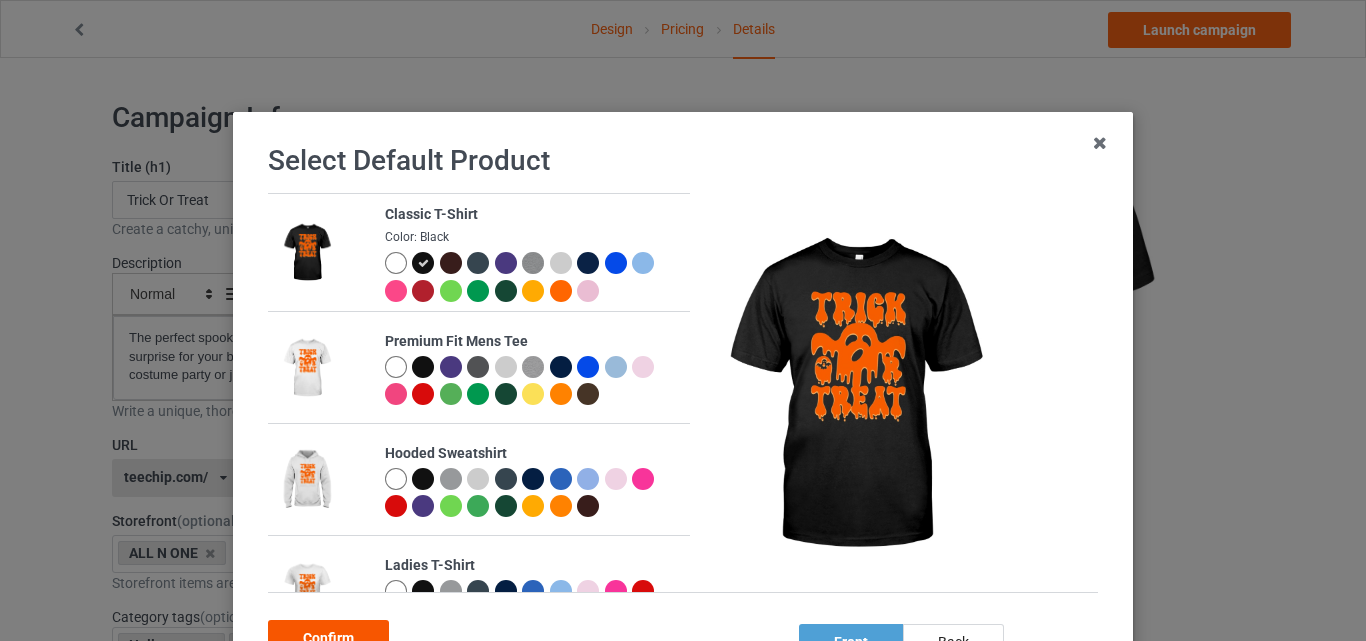 click on "Confirm" at bounding box center (328, 638) 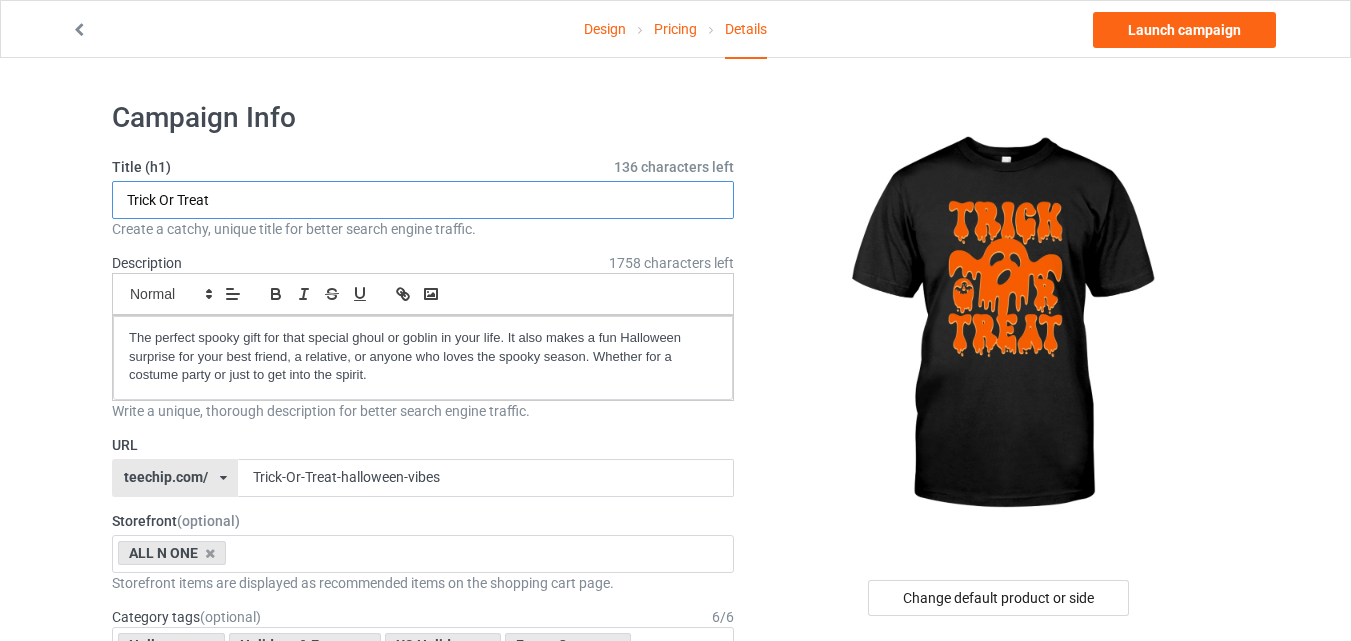 drag, startPoint x: 297, startPoint y: 193, endPoint x: 0, endPoint y: 197, distance: 297.02695 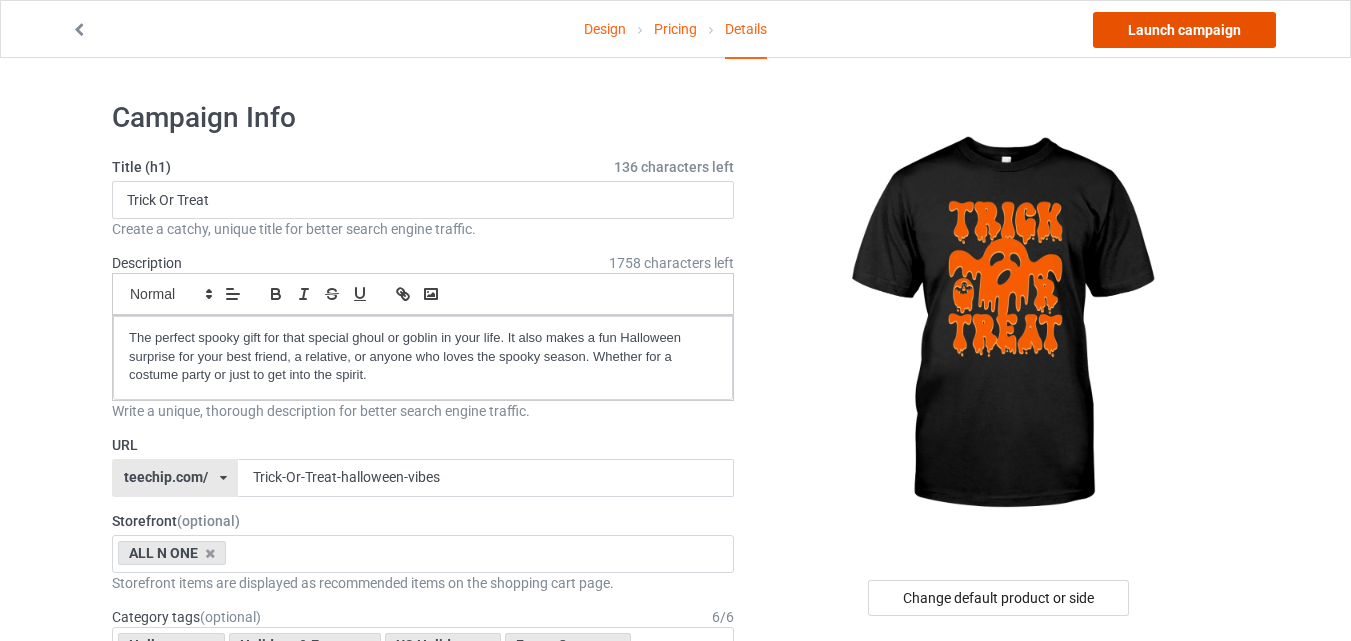 click on "Launch campaign" at bounding box center (1184, 30) 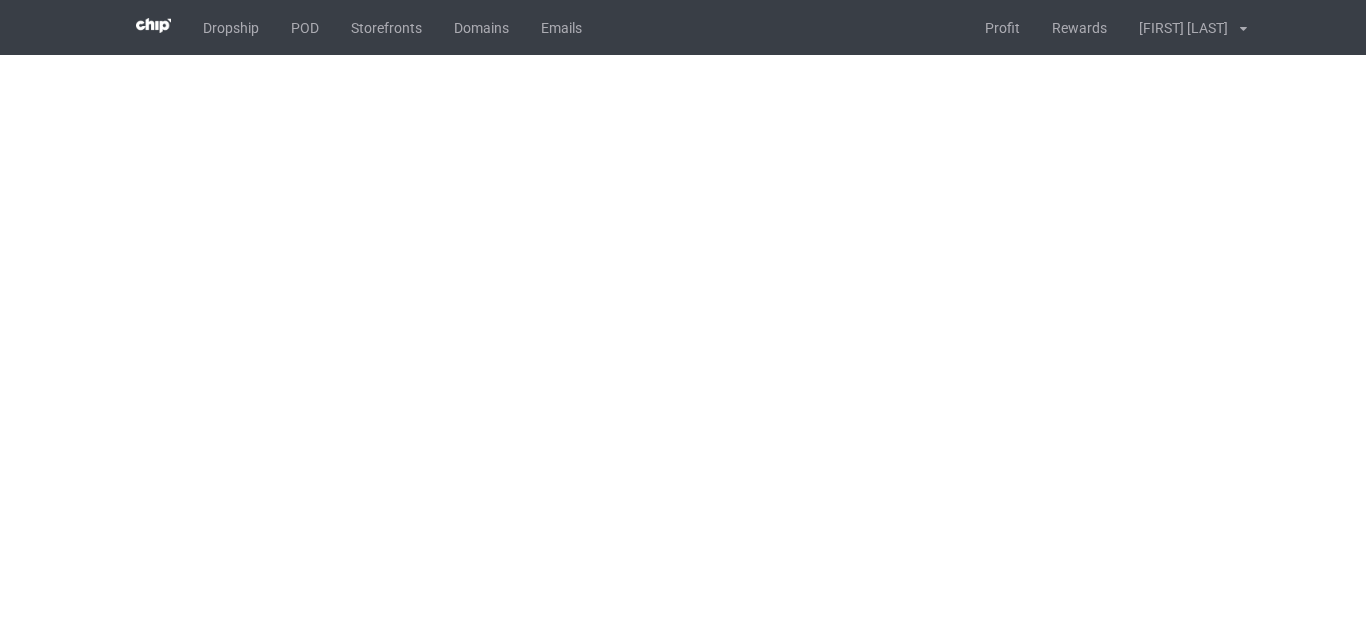 scroll, scrollTop: 0, scrollLeft: 0, axis: both 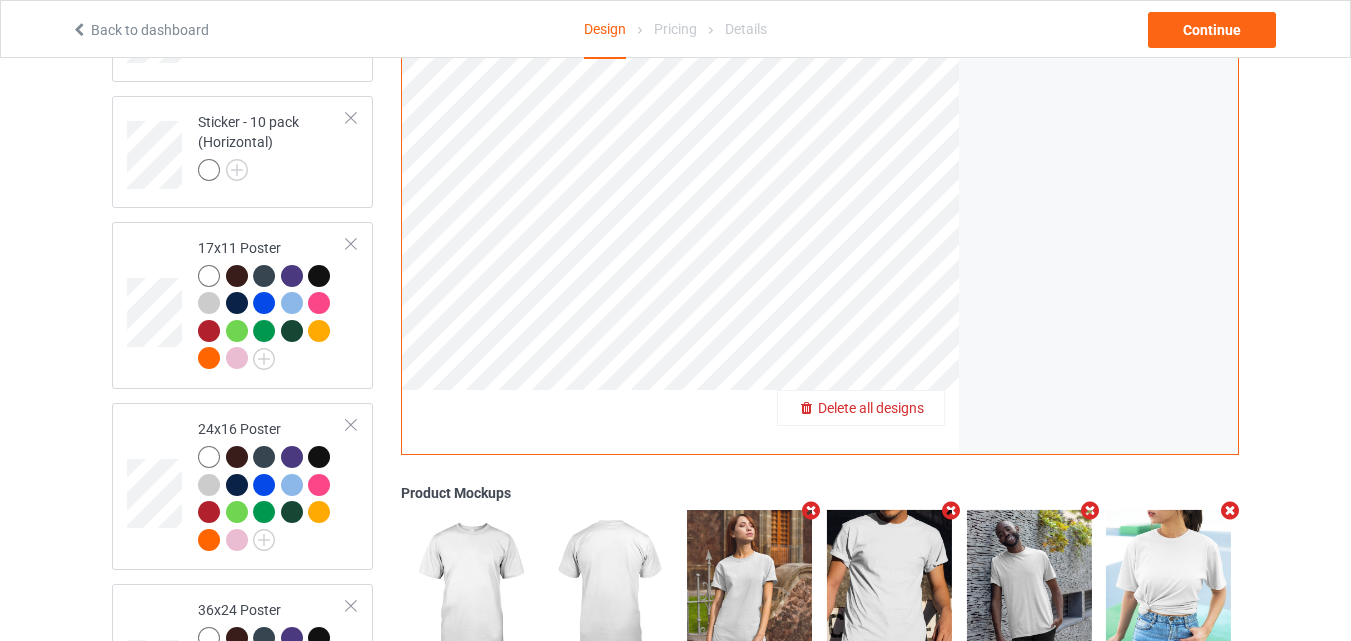 click on "Delete all designs" at bounding box center [871, 409] 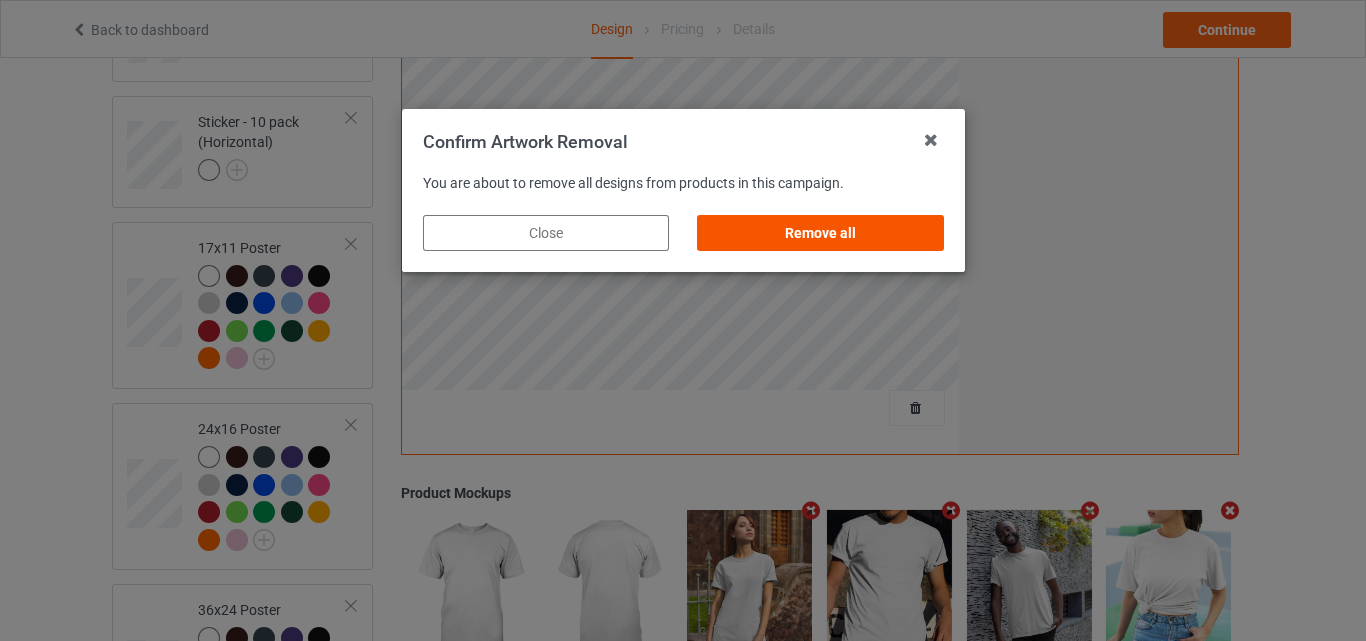 click on "Remove all" at bounding box center (820, 233) 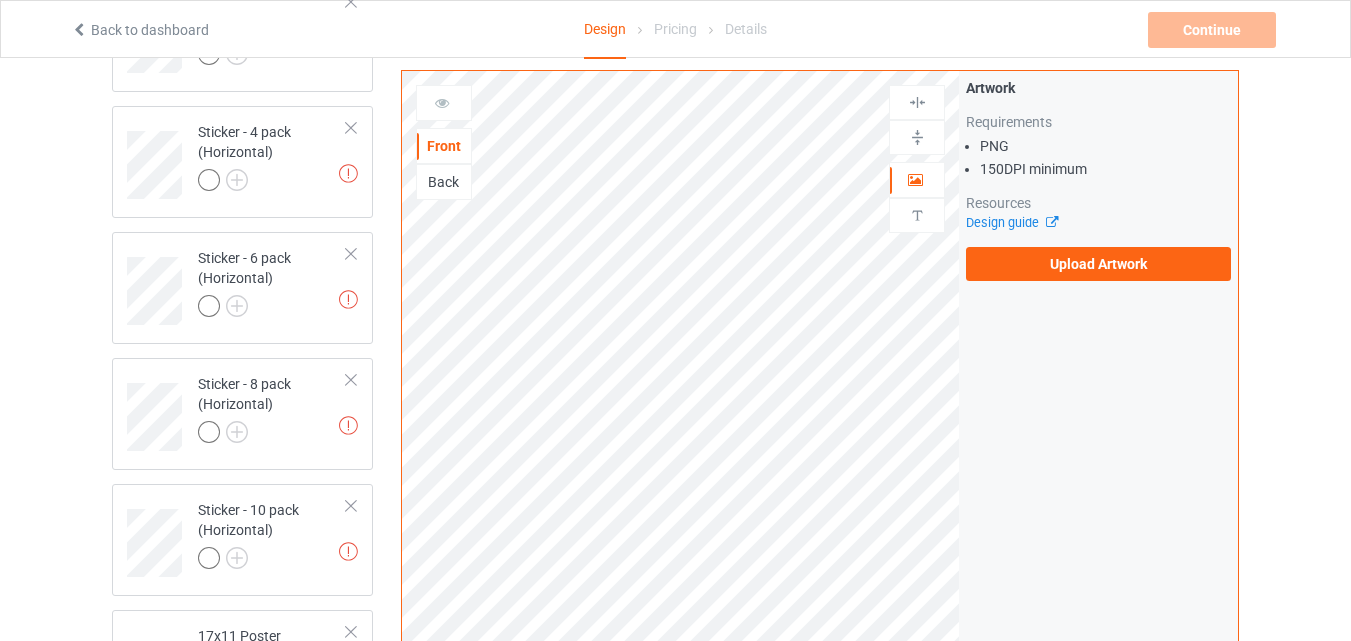 scroll, scrollTop: 1331, scrollLeft: 0, axis: vertical 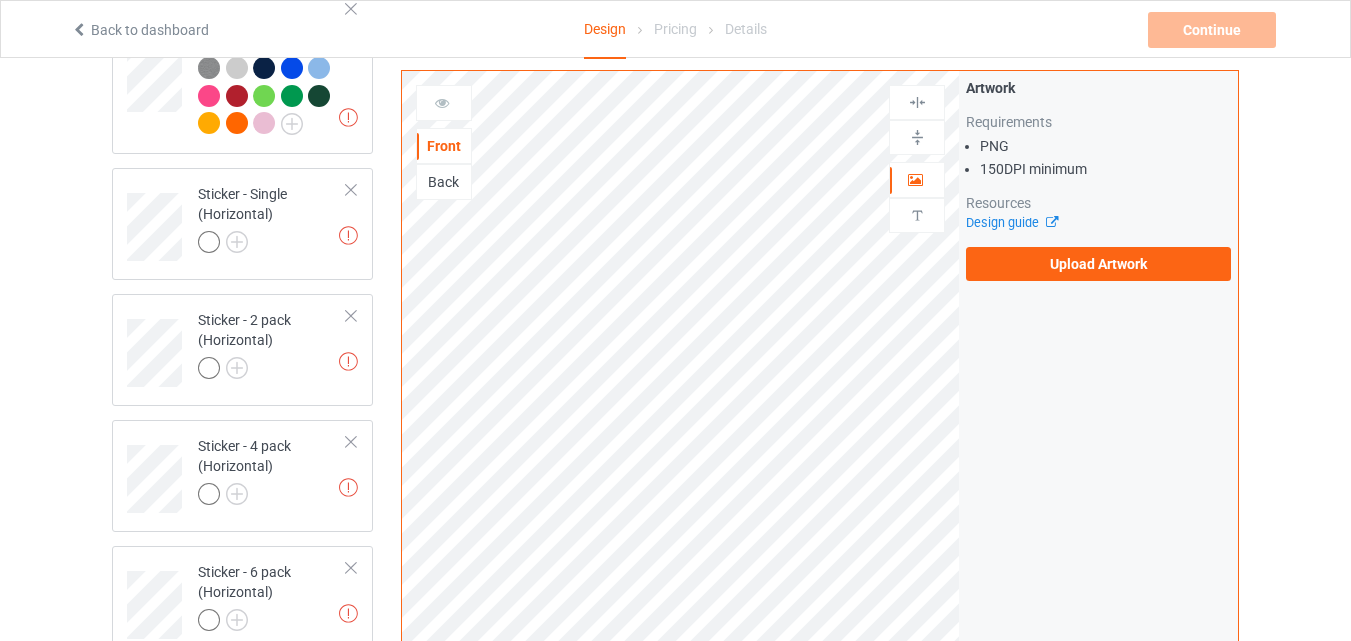 click on "Design Select colors for each of the products and upload an artwork file to design your product. Missing artworks Classic T-Shirt Missing artworks Premium Fit Mens Tee Missing artworks Hooded Sweatshirt Missing artworks Ladies T-Shirt Missing artworks Long Sleeve Tee Missing artworks Crewneck Sweatshirt Missing artworks Youth T-Shirt Missing artworks Sticker - Single (Horizontal) Missing artworks Sticker - 2 pack (Horizontal) Missing artworks Sticker - 4 pack (Horizontal) Missing artworks Sticker - 6 pack (Horizontal) Missing artworks Sticker - 8 pack (Horizontal) Missing artworks Sticker - 10 pack (Horizontal) Missing artworks 17x11 Poster Missing artworks 24x16 Poster Missing artworks 36x24 Poster Add product Front Back Artwork Upload artwork before adding personalization Artwork Requirements PNG 150 DPI minimum Resources Design guide Upload Artwork Product Mockups" at bounding box center (675, 157) 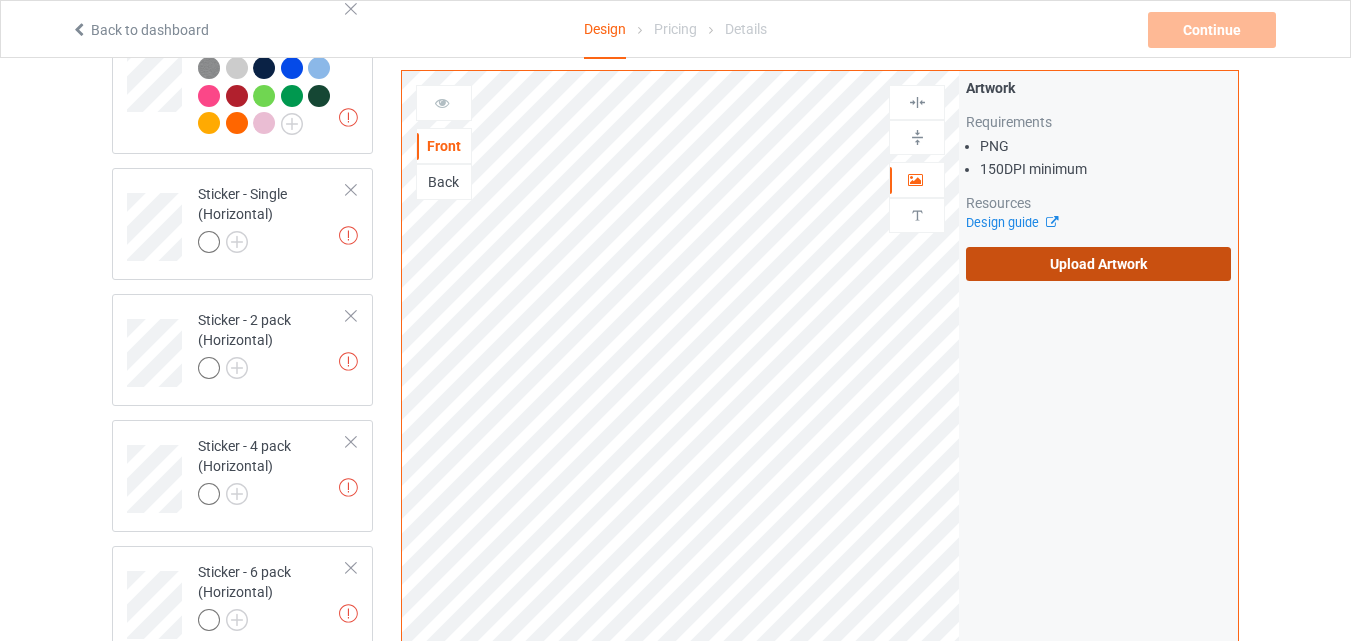 click on "Upload Artwork" at bounding box center (1098, 264) 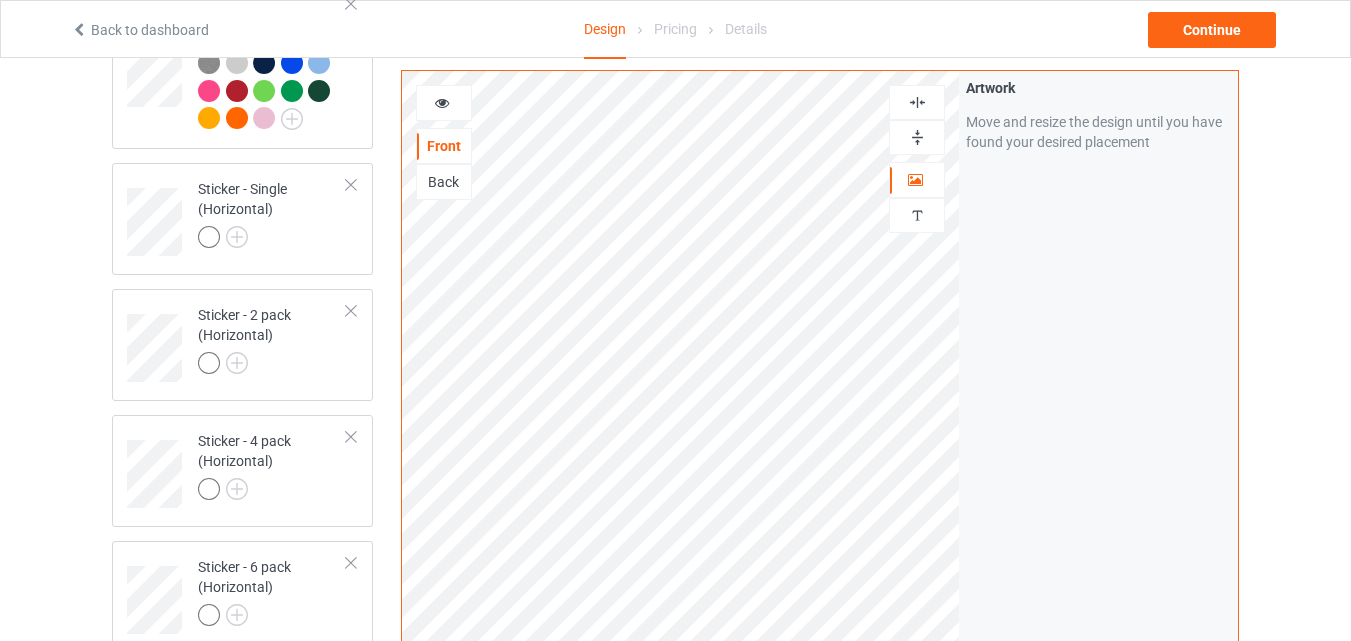 scroll, scrollTop: 1331, scrollLeft: 0, axis: vertical 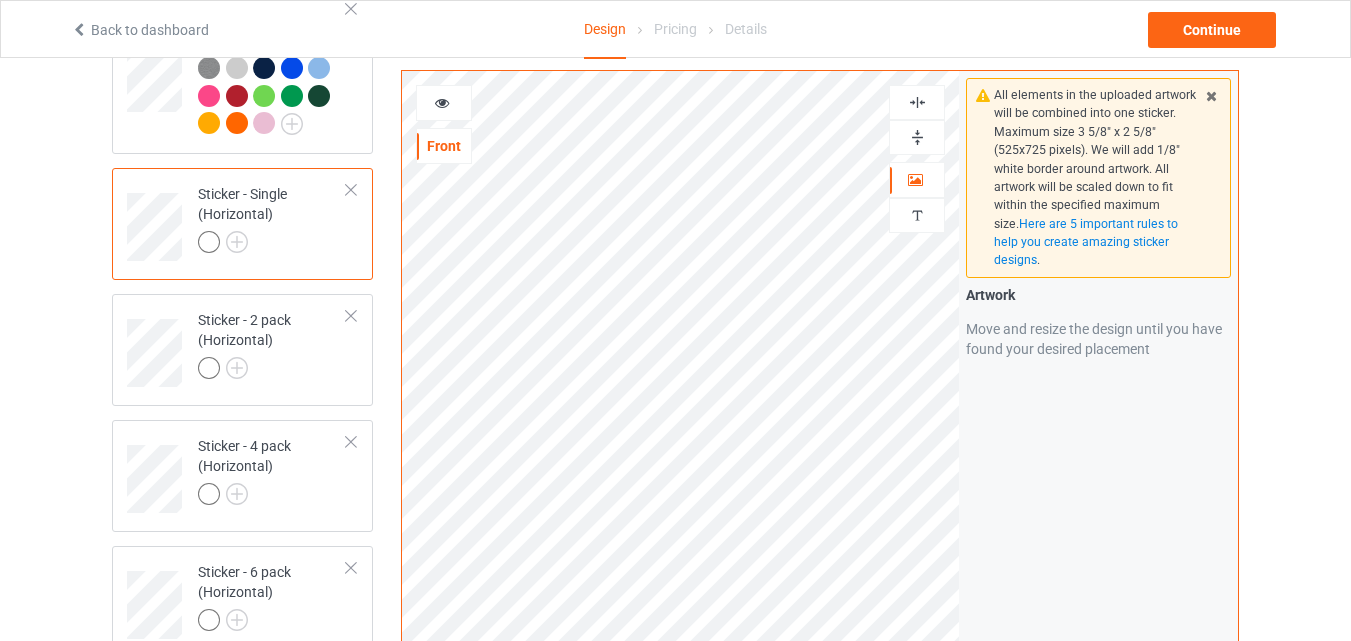 click at bounding box center (917, 102) 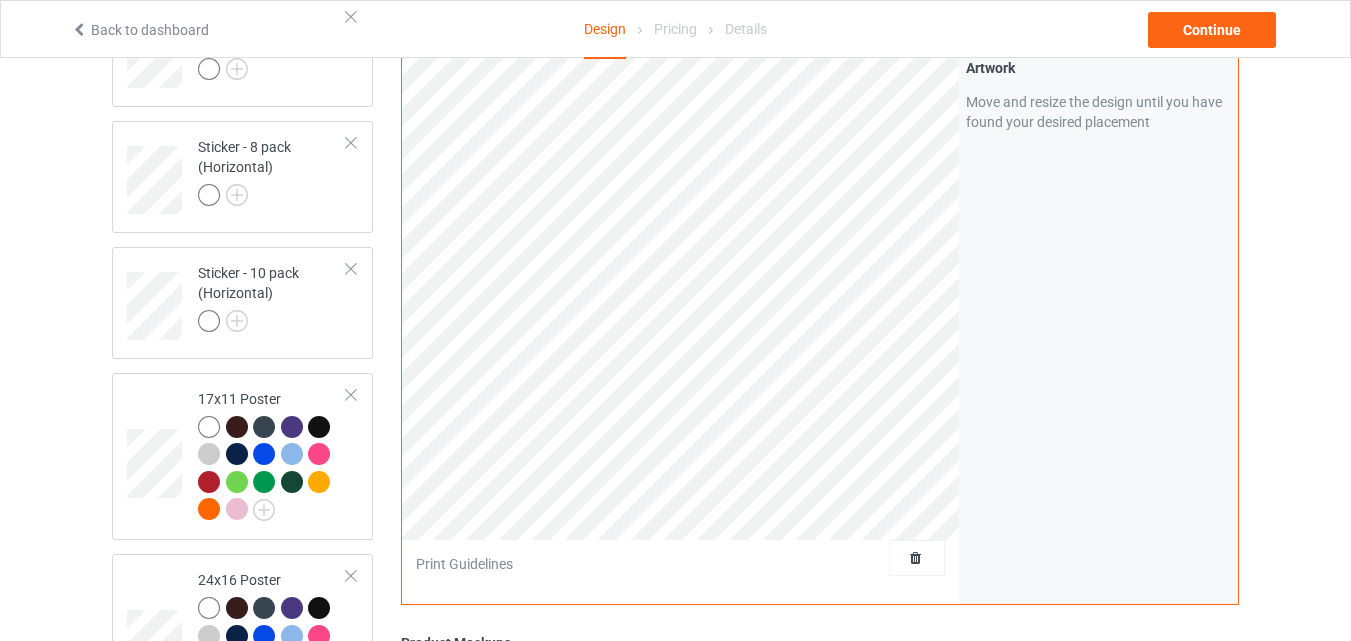 scroll, scrollTop: 1897, scrollLeft: 0, axis: vertical 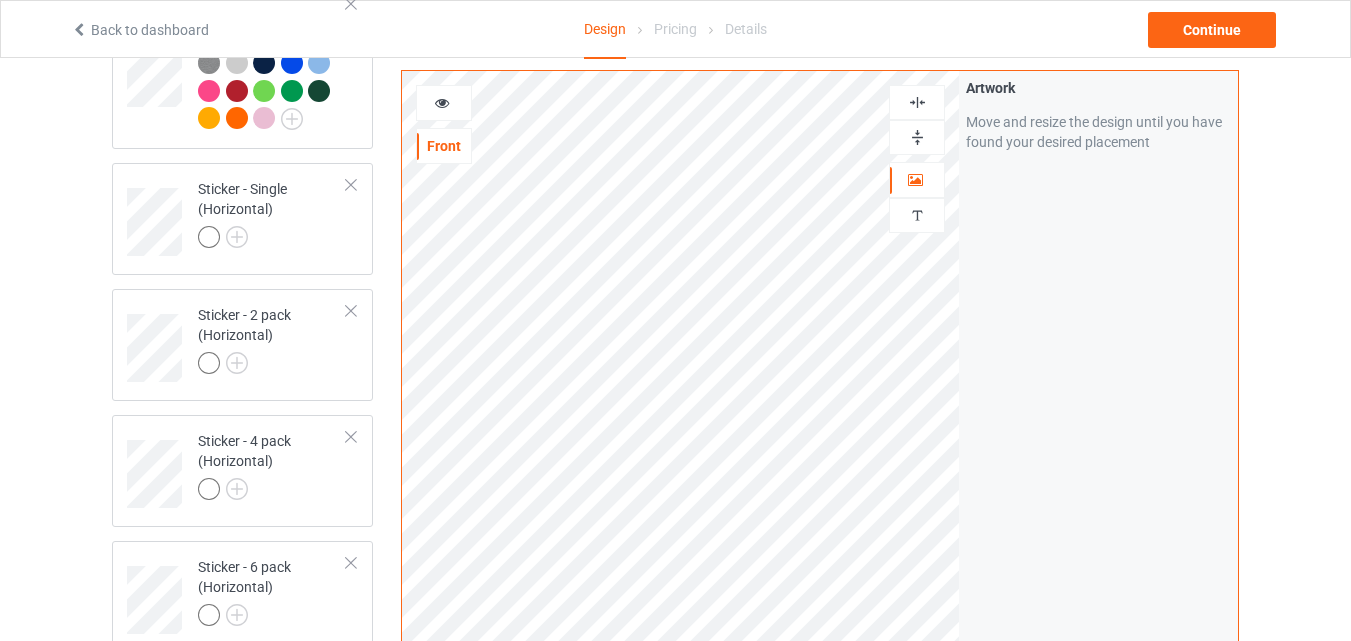 click on "Design Select colors for each of the products and upload an artwork file to design your product. Classic T-Shirt Premium Fit Mens Tee Hooded Sweatshirt Ladies T-Shirt Long Sleeve Tee Crewneck Sweatshirt Youth T-Shirt Sticker - Single (Horizontal) Sticker - 2 pack (Horizontal) Sticker - 4 pack (Horizontal) Sticker - 6 pack (Horizontal) Sticker - 8 pack (Horizontal) Sticker - 10 pack (Horizontal) 17x11 Poster 24x16 Poster 36x24 Poster Add product Front Artwork Personalized text Artwork Move and resize the design until you have found your desired placement Product Mockups Add mockup Add mockup Add mockup Add mockup" at bounding box center (675, 152) 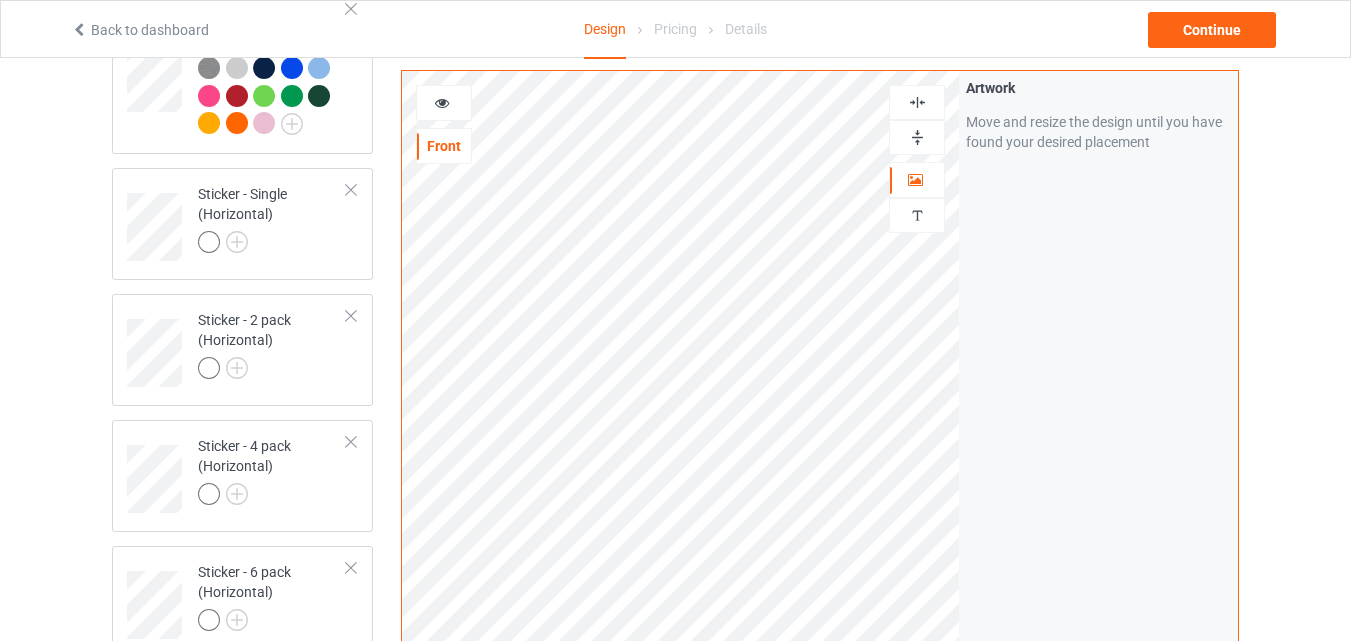 click at bounding box center (917, 137) 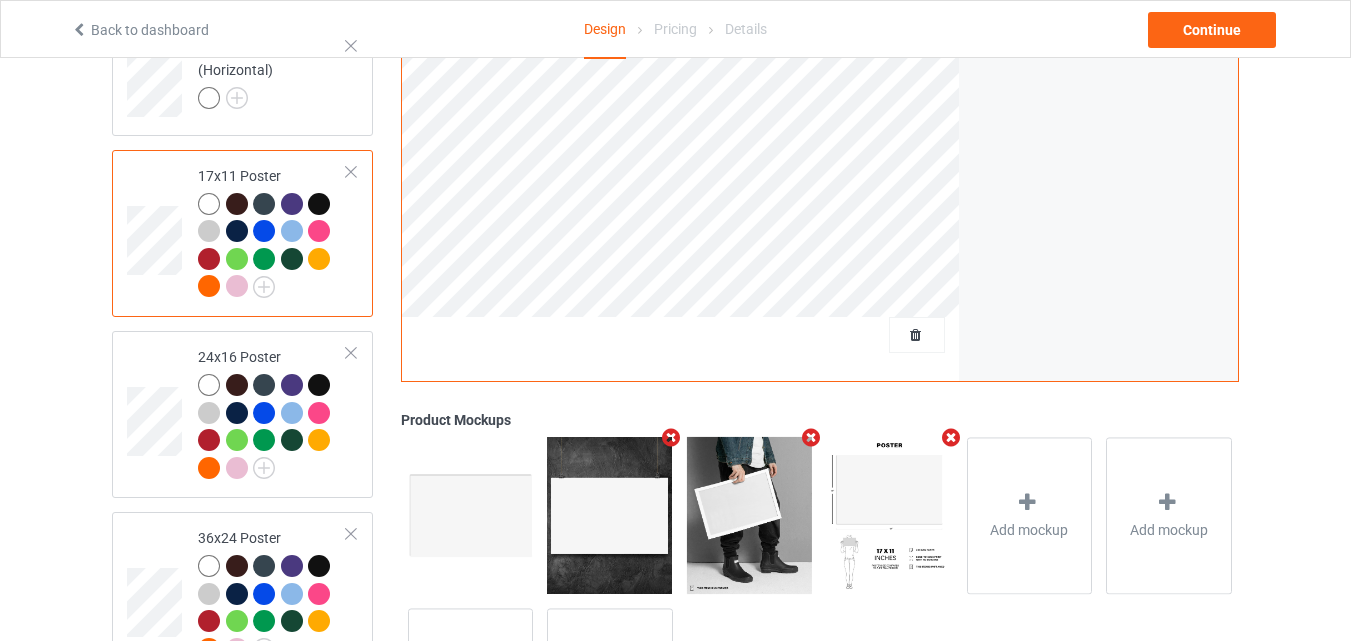 scroll, scrollTop: 2120, scrollLeft: 0, axis: vertical 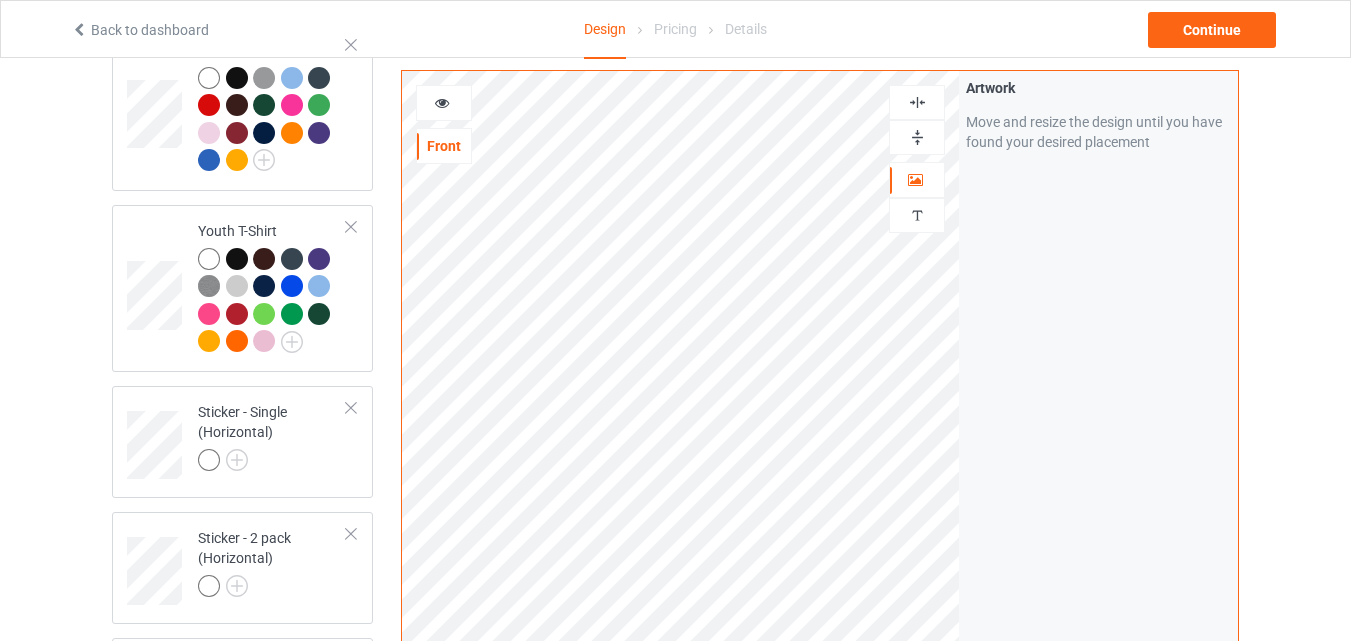 click at bounding box center (917, 137) 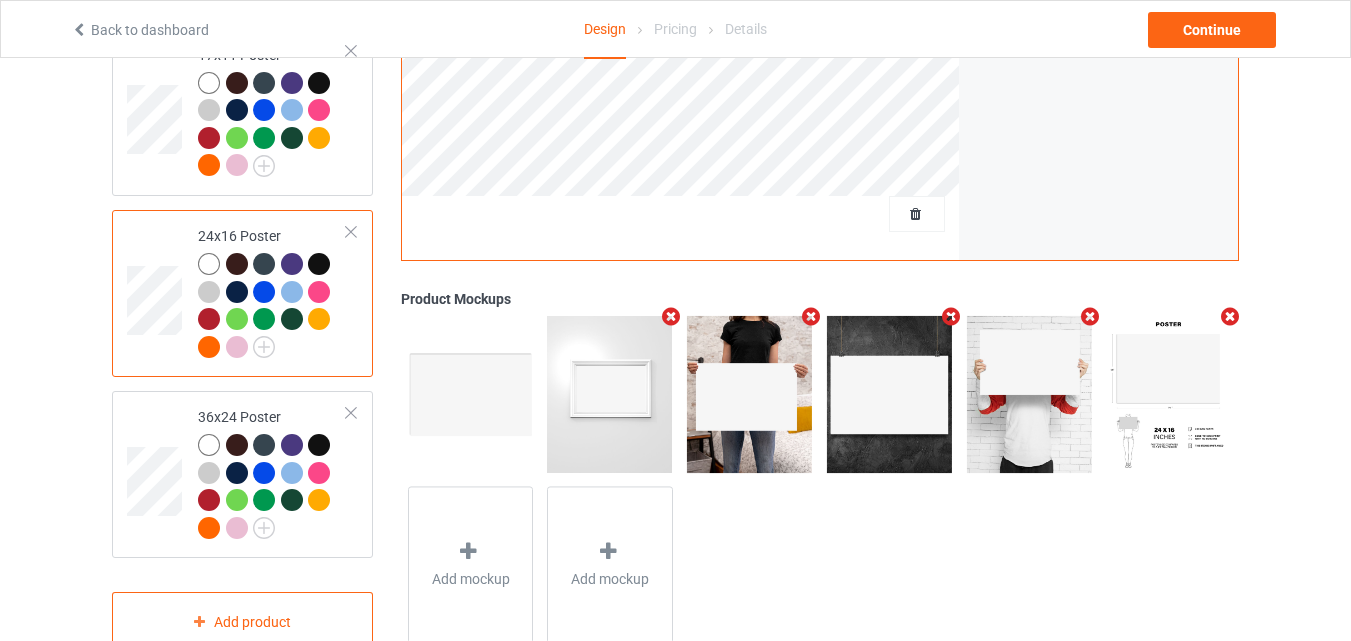 scroll, scrollTop: 2255, scrollLeft: 0, axis: vertical 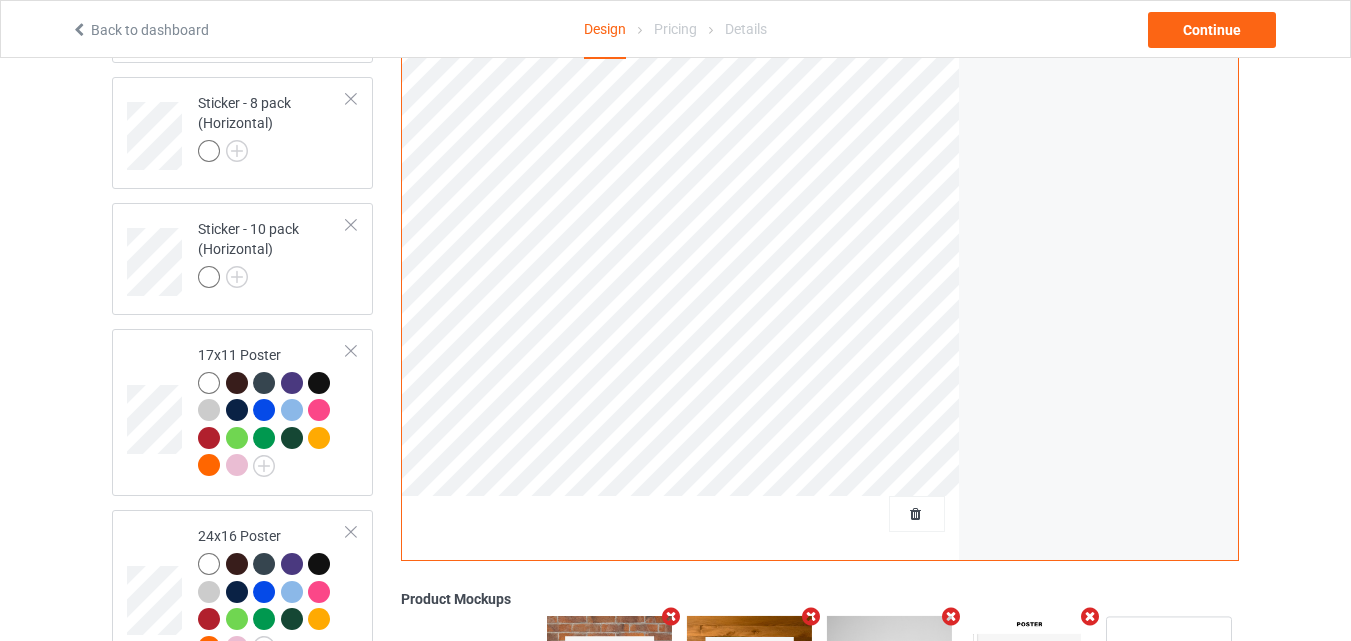 drag, startPoint x: 1345, startPoint y: 290, endPoint x: 1338, endPoint y: 242, distance: 48.507732 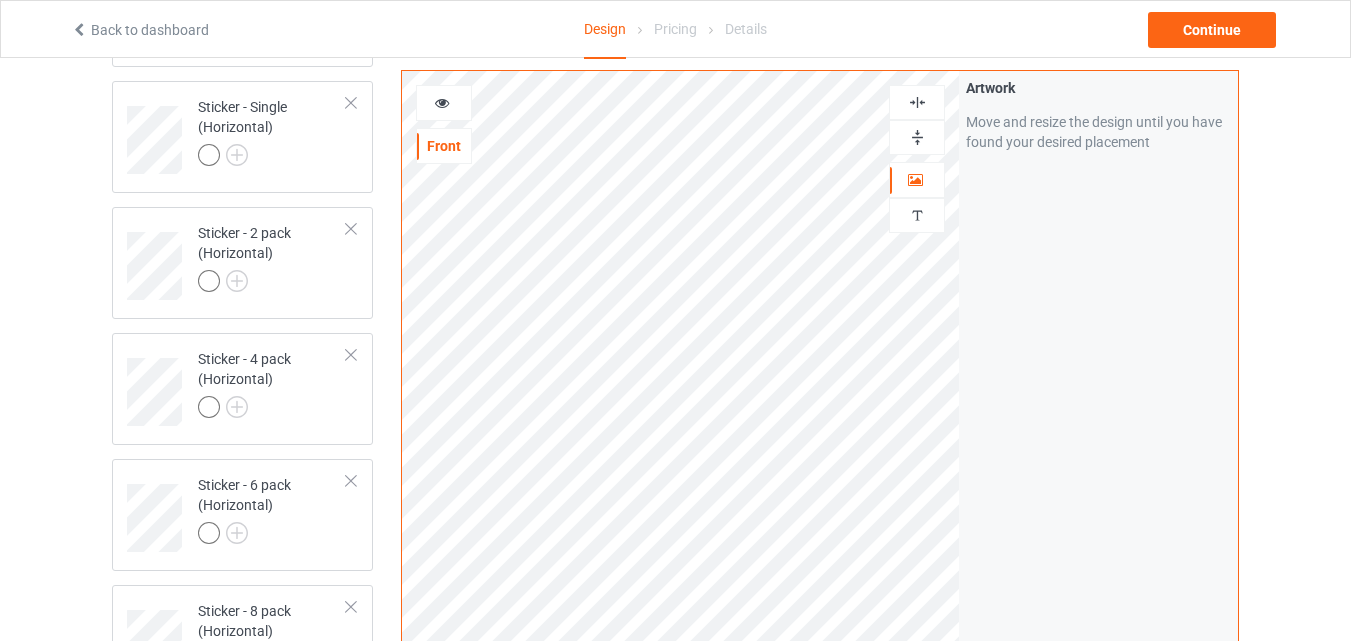 scroll, scrollTop: 1413, scrollLeft: 0, axis: vertical 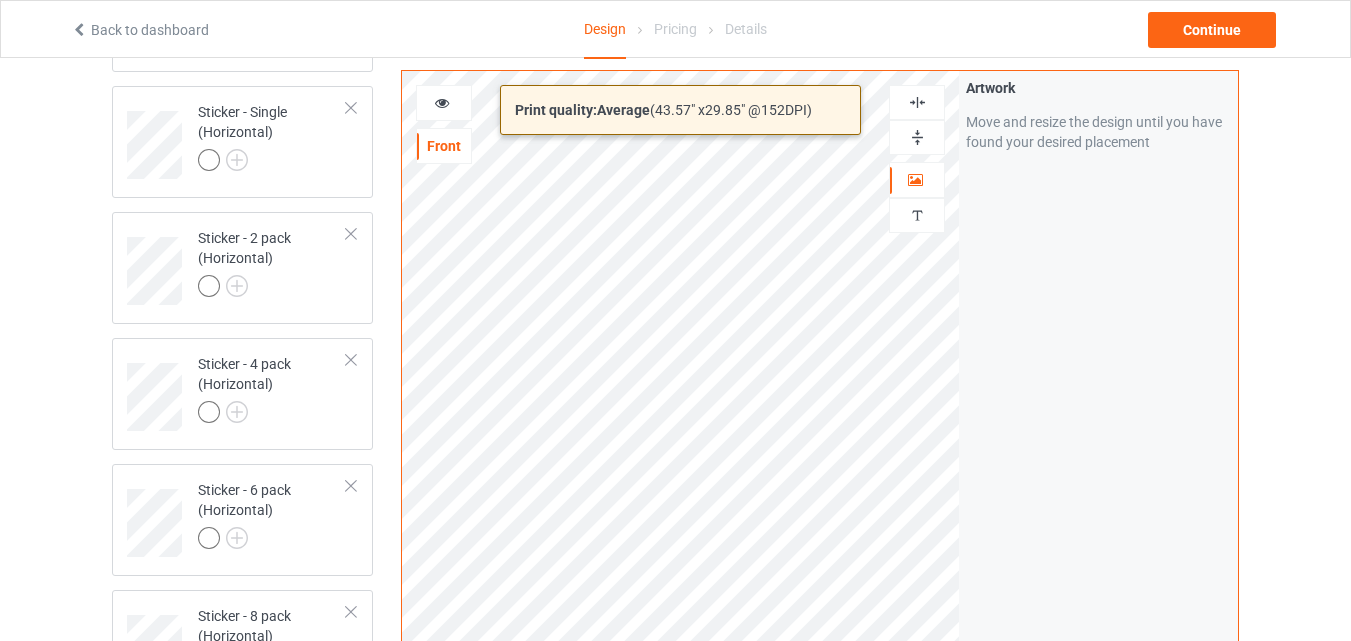 click on "Print quality:  Average  (  43.57 " x  29.85 " @ 152 DPI) Front Artwork Personalized text Artwork Move and resize the design until you have found your desired placement" at bounding box center (820, 451) 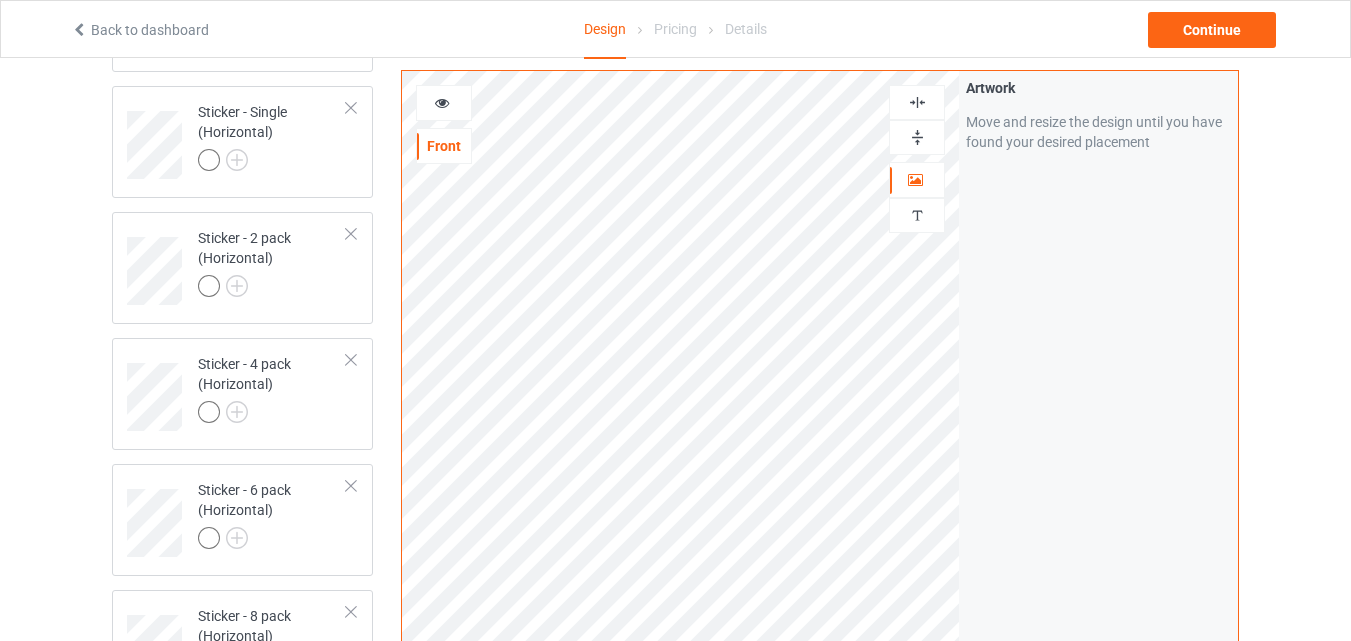 click at bounding box center (917, 137) 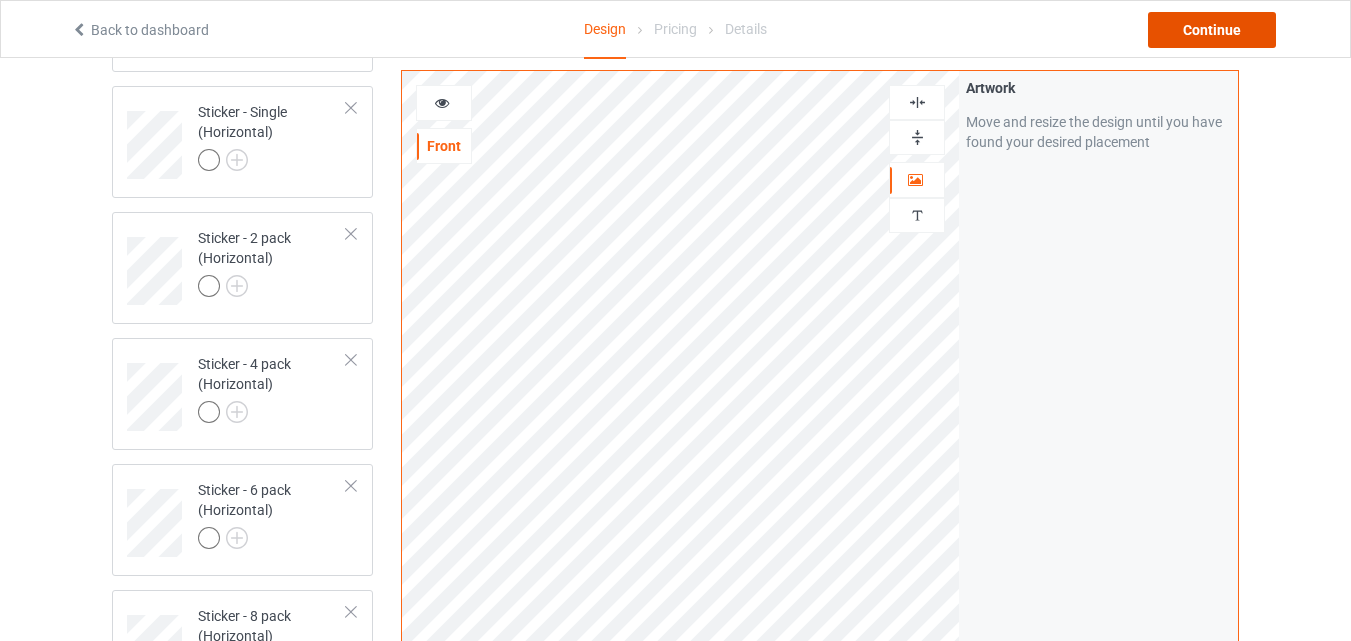 click on "Continue" at bounding box center [1212, 30] 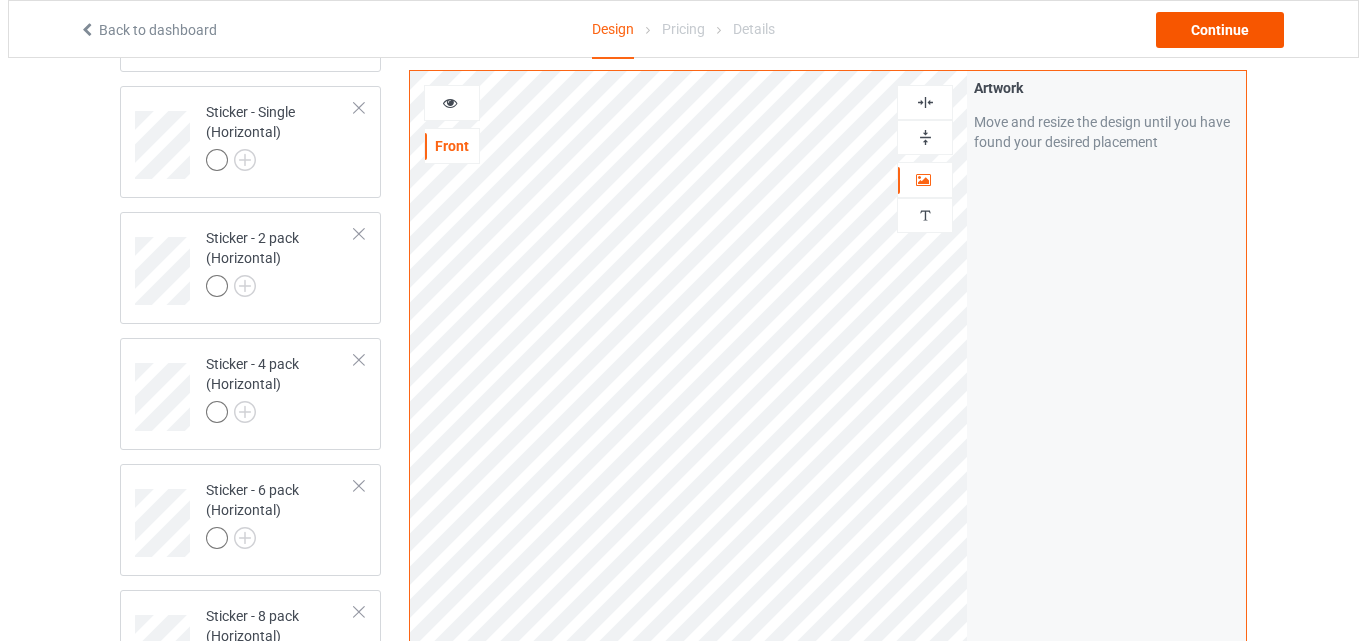 scroll, scrollTop: 0, scrollLeft: 0, axis: both 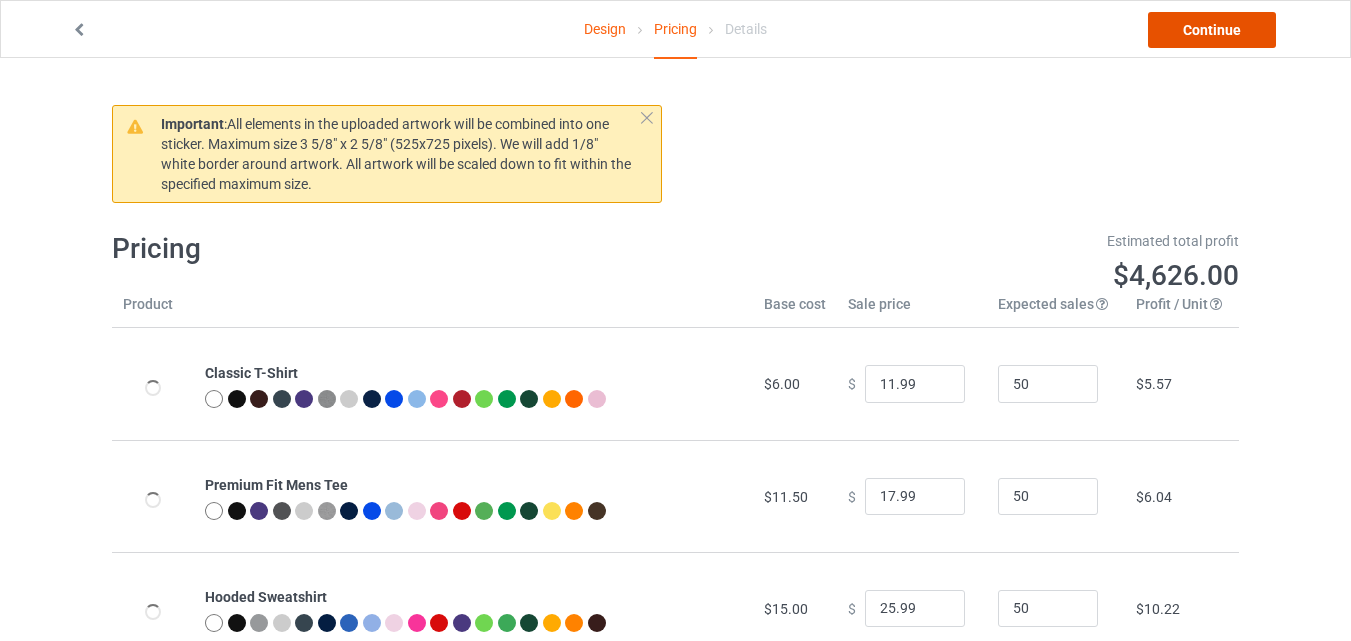 click on "Continue" at bounding box center [1212, 30] 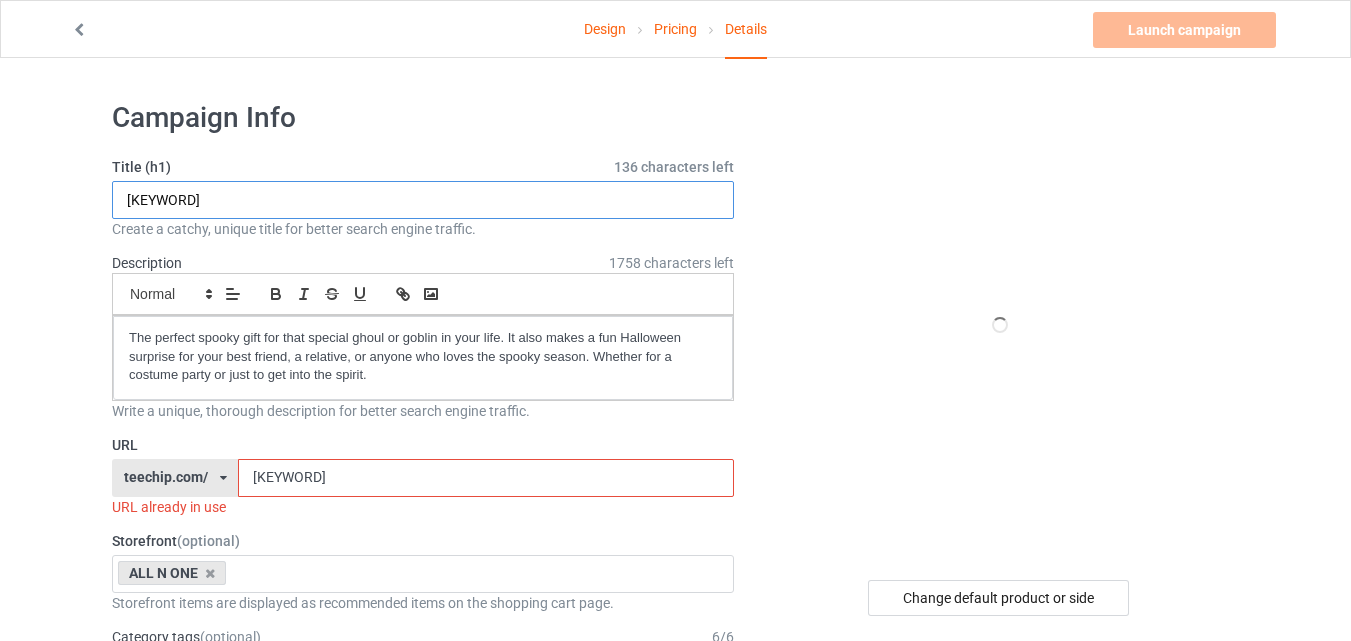 drag, startPoint x: 341, startPoint y: 194, endPoint x: 84, endPoint y: 197, distance: 257.01752 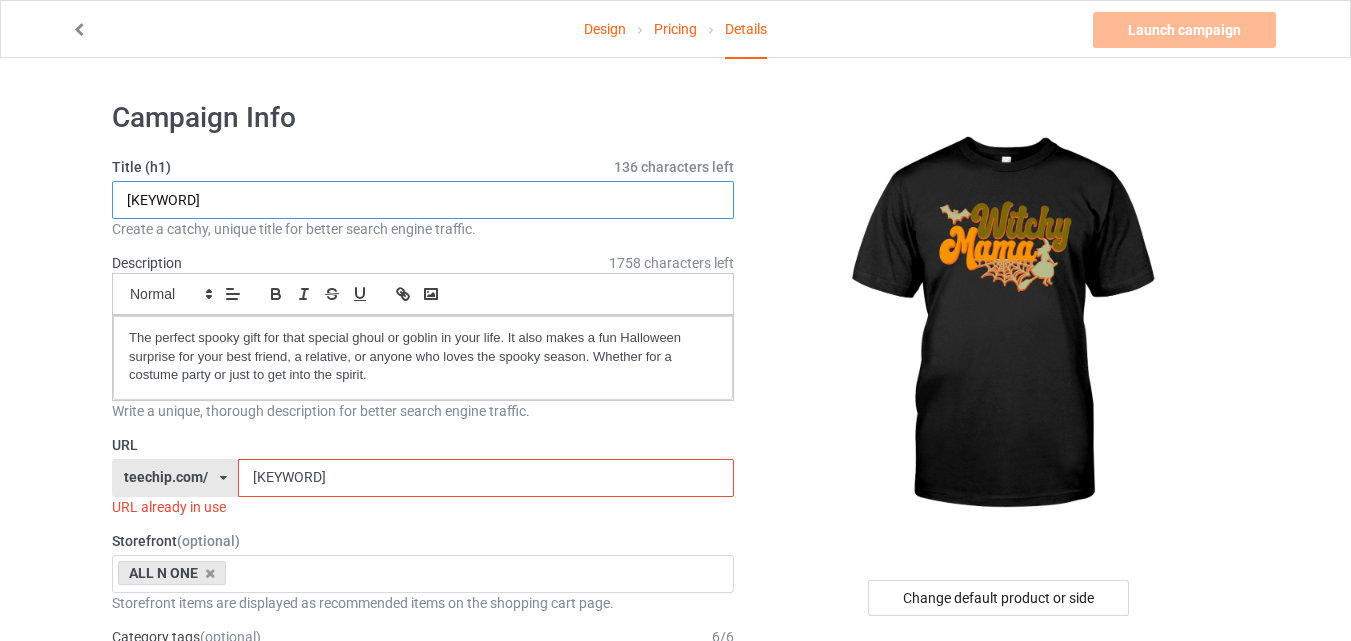 paste on "[FIRST] [LAST]" 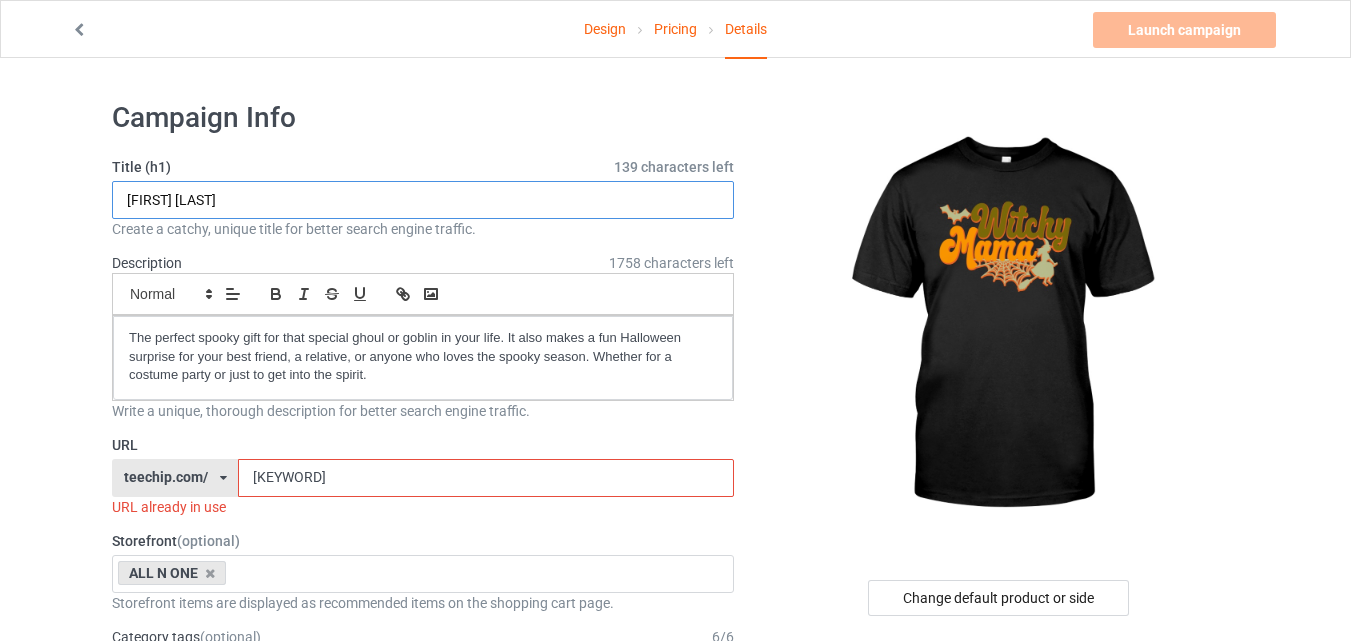 type on "[FIRST] [LAST]" 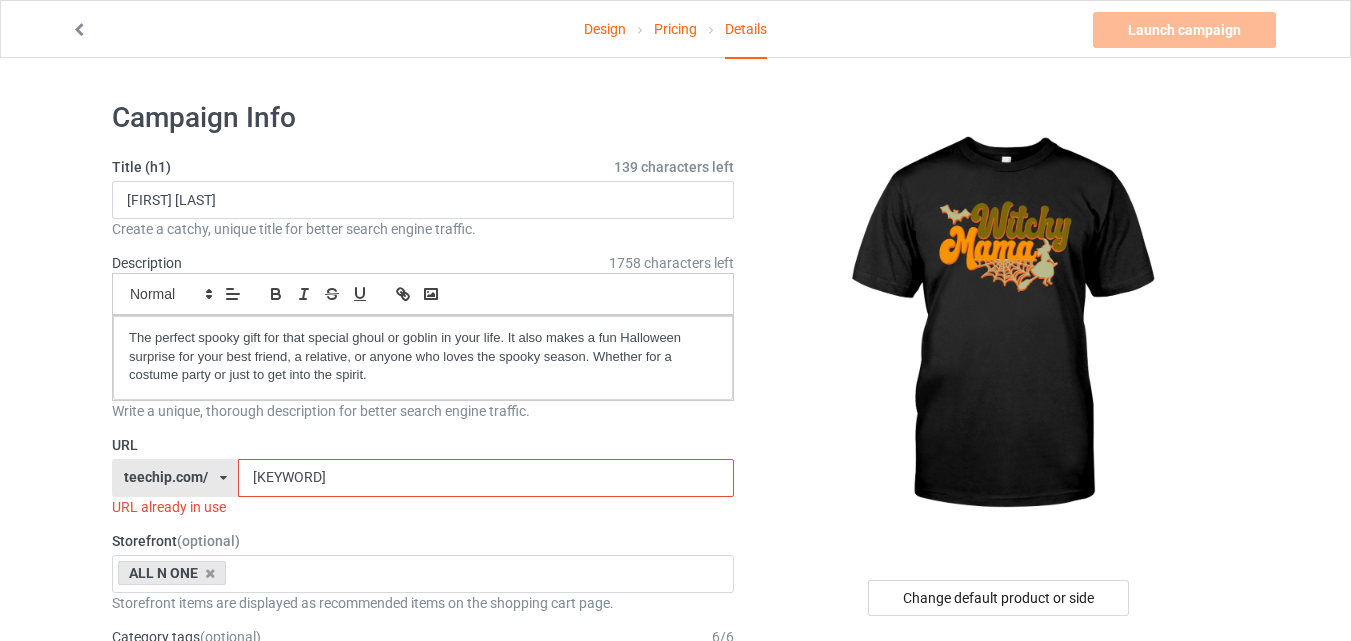 drag, startPoint x: 334, startPoint y: 479, endPoint x: 180, endPoint y: 477, distance: 154.01299 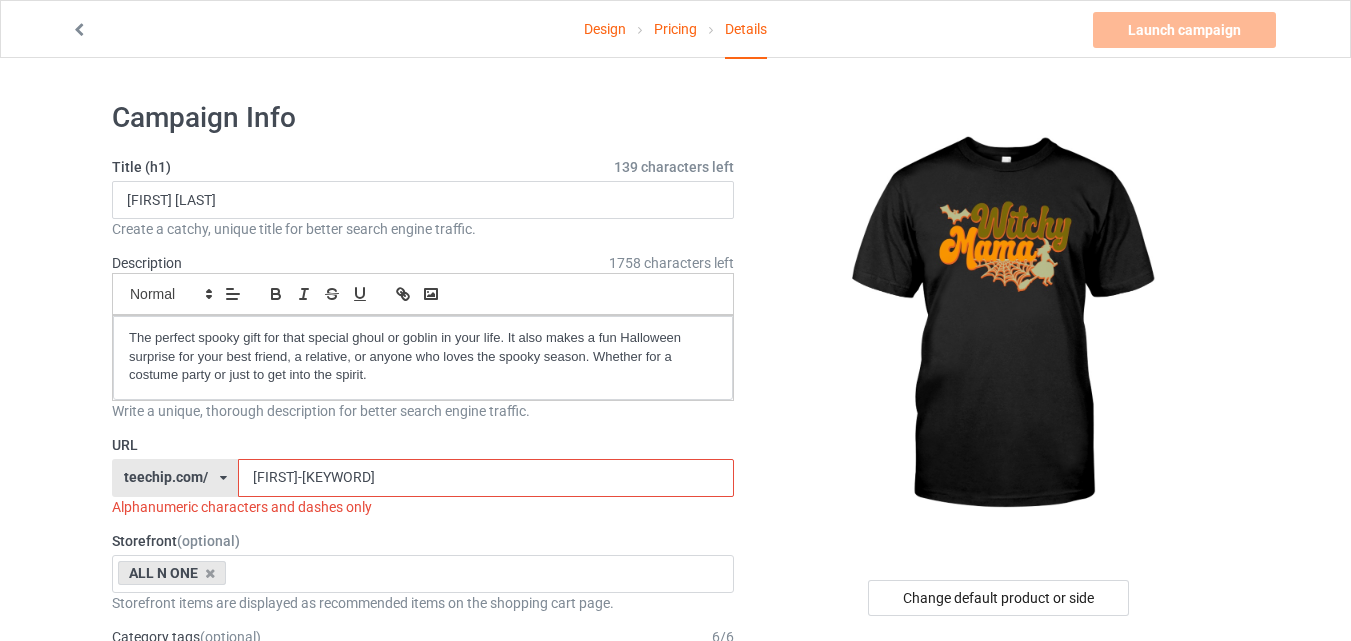 click on "[FIRST]-[KEYWORD]" at bounding box center (485, 478) 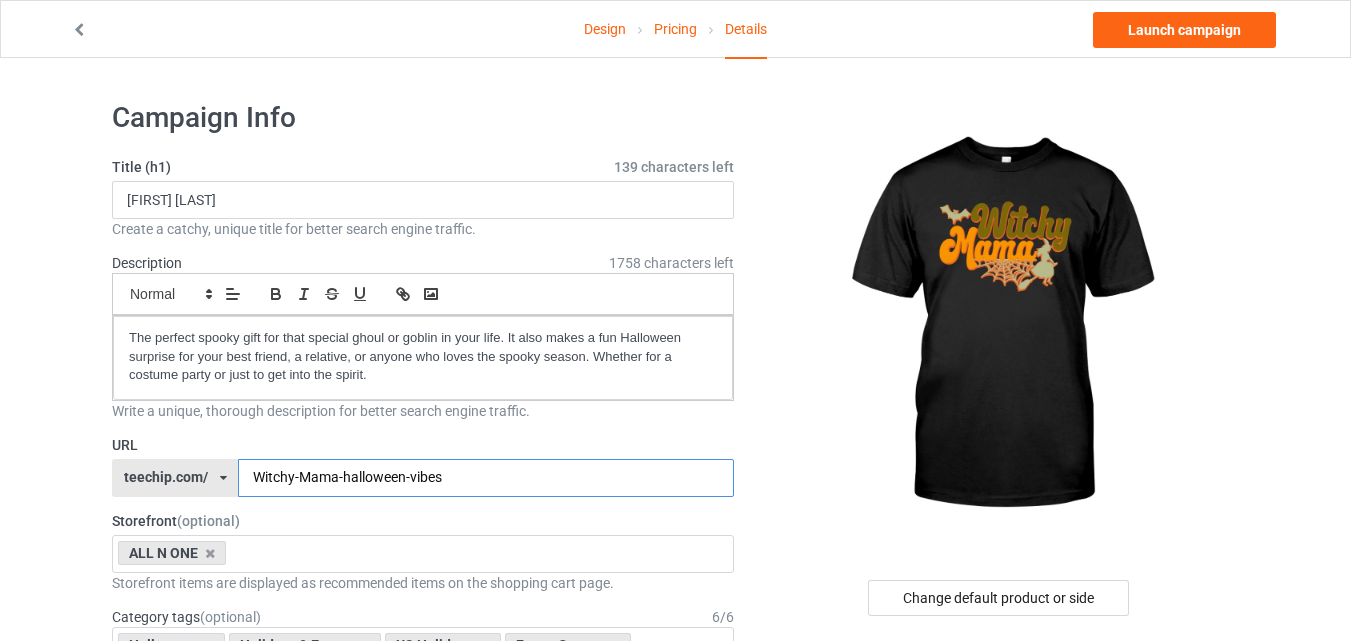 drag, startPoint x: 336, startPoint y: 477, endPoint x: 497, endPoint y: 484, distance: 161.1521 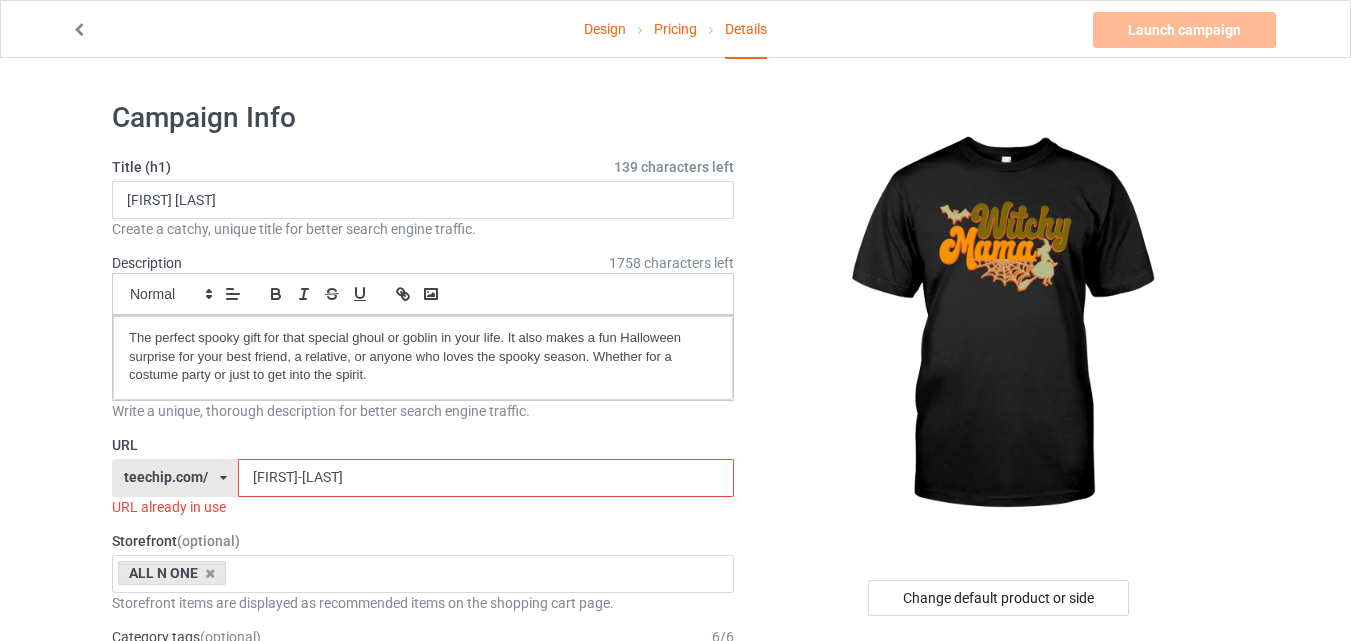 click at bounding box center [1000, 325] 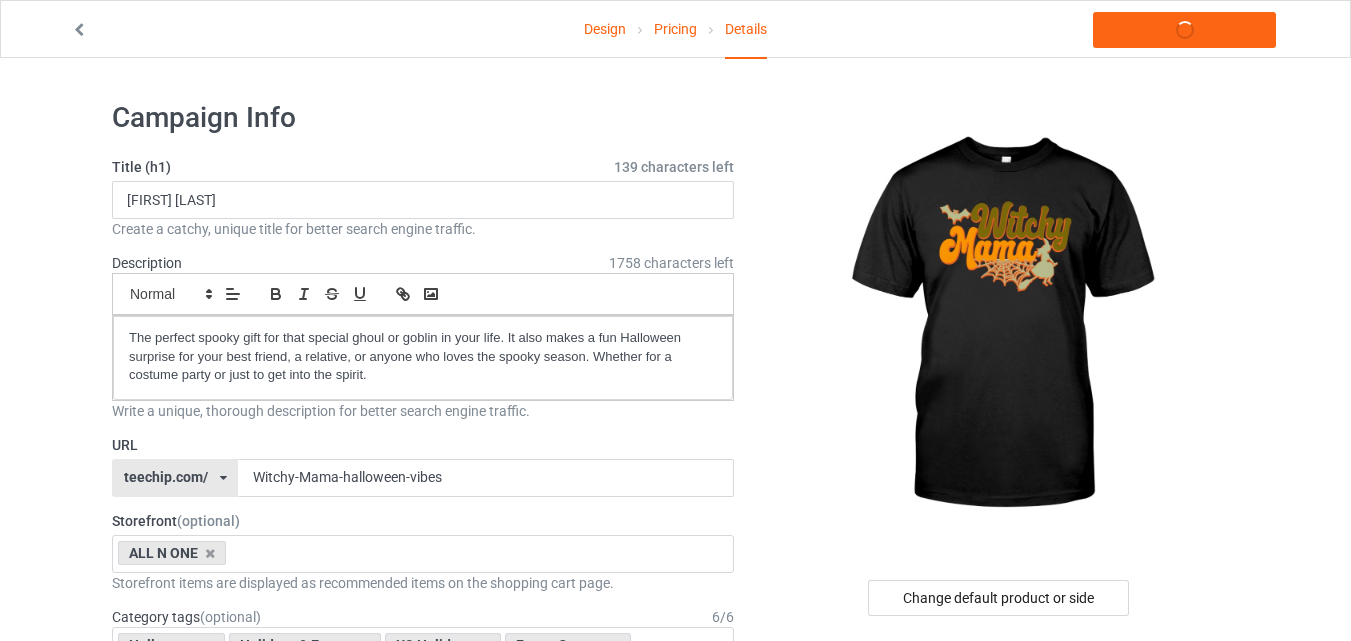 click on "Storefront (optional)" at bounding box center [423, 521] 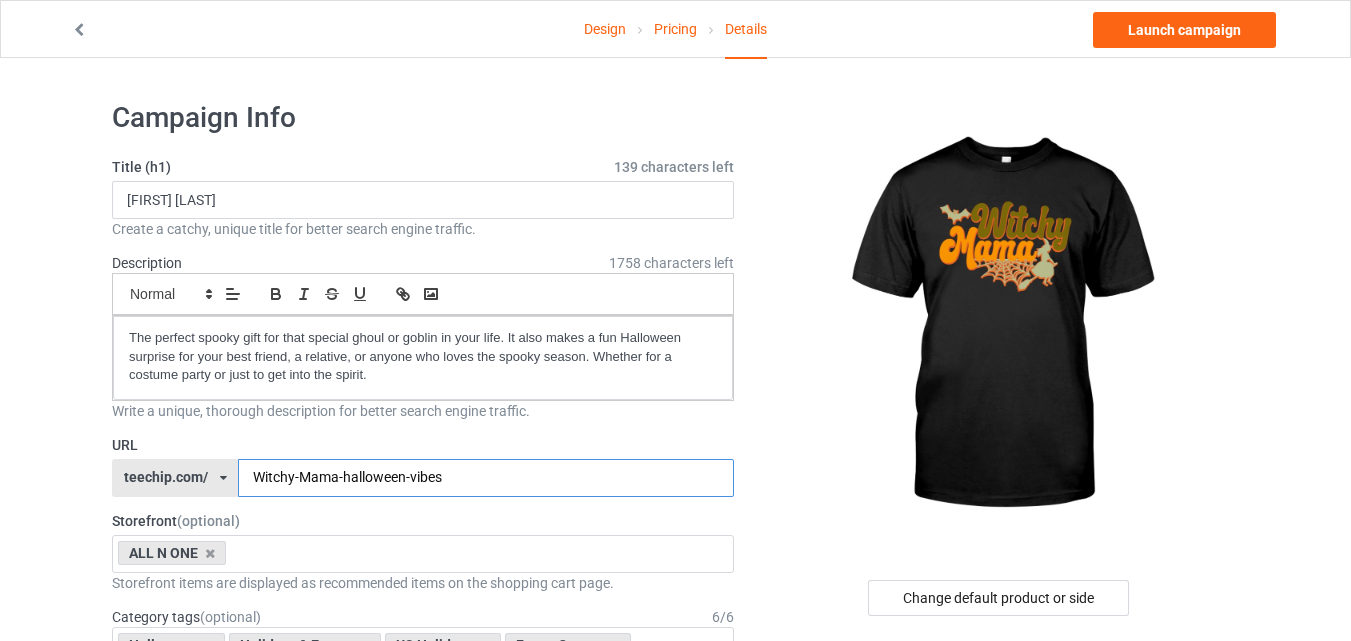 drag, startPoint x: 342, startPoint y: 477, endPoint x: 498, endPoint y: 480, distance: 156.02884 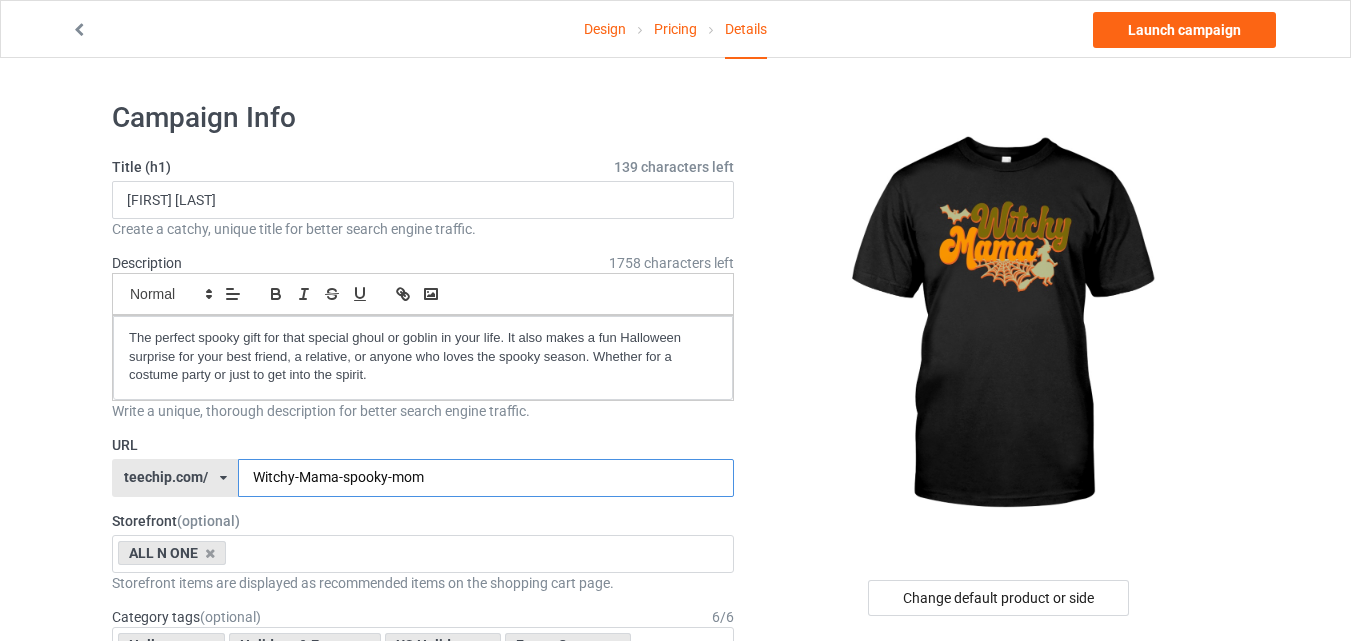 type on "Witchy-Mama-spooky-mom" 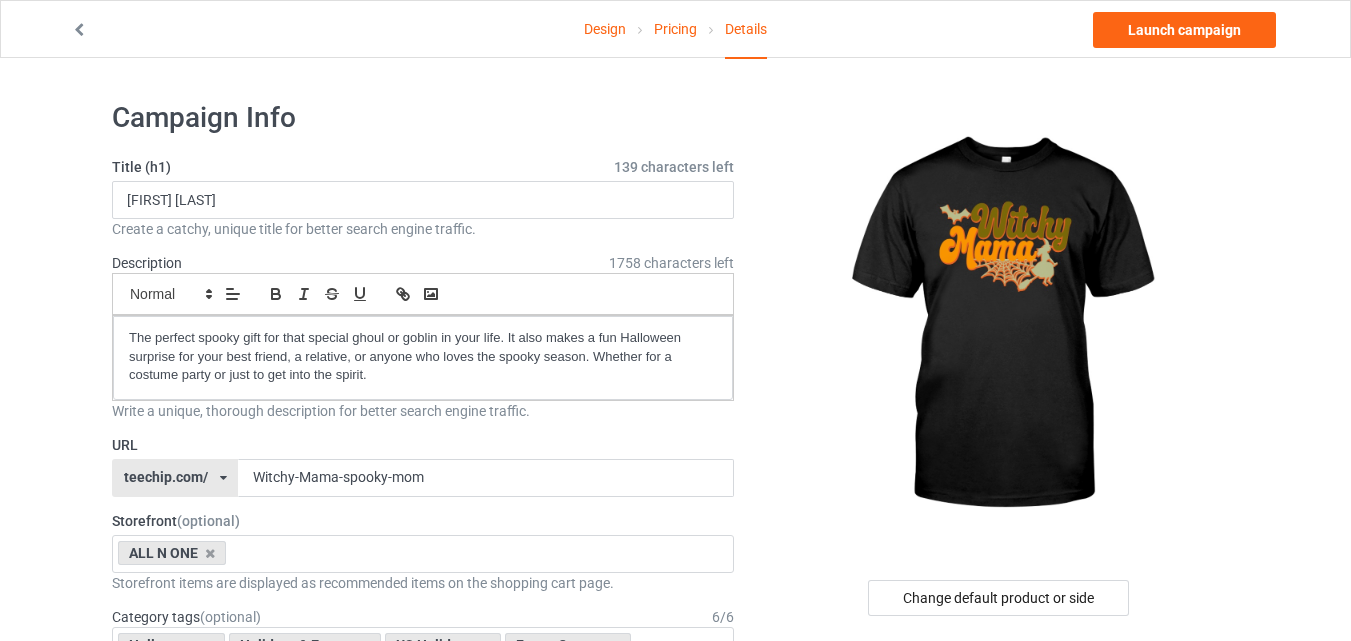click on "Title (h1) [CHARACTERS] characters left [FIRST] [LAST] Create a catchy, unique title for better search engine traffic. Description [CHARACTERS] characters left Small Normal Large Big Huge The perfect spooky gift for that special ghoul or goblin in your life. It also makes a fun Halloween surprise for your best friend, a relative, or anyone who loves the spooky season. Whether for a costume party or just to get into the spirit. Write a unique, thorough description for better search engine traffic. URL teechip.com/ teechip.com/ [ID] [KEYWORD] Storefront (optional) ALL N ONE Dim And Bright [ID] [ID] Storefront items are displayed as recommended items on the shopping cart page. Category tags (optional) 6 / 6 Halloween Holidays & Events US Holidays Funny Quotes New Year Humor Spooky season Age >1-19 >1 Age >1-12 Months >1 Month Age >1-12 Months Age >1-19 Age Jobs" at bounding box center [423, 1078] 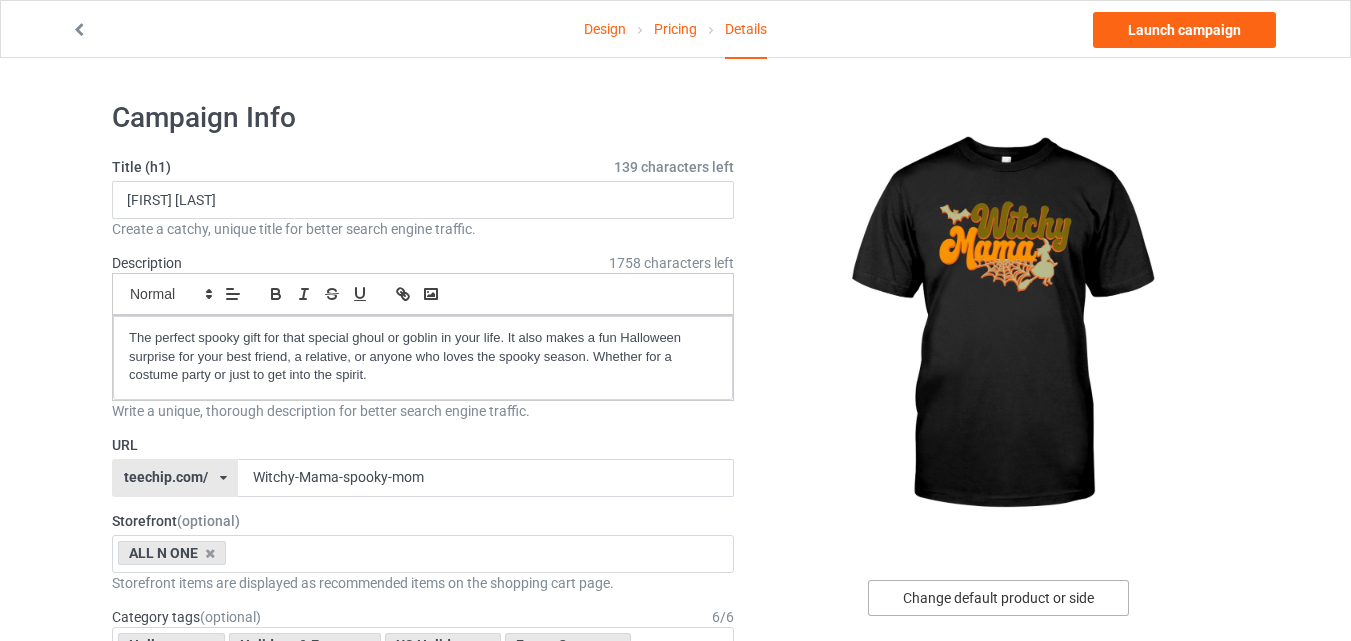 click on "Change default product or side" at bounding box center (998, 598) 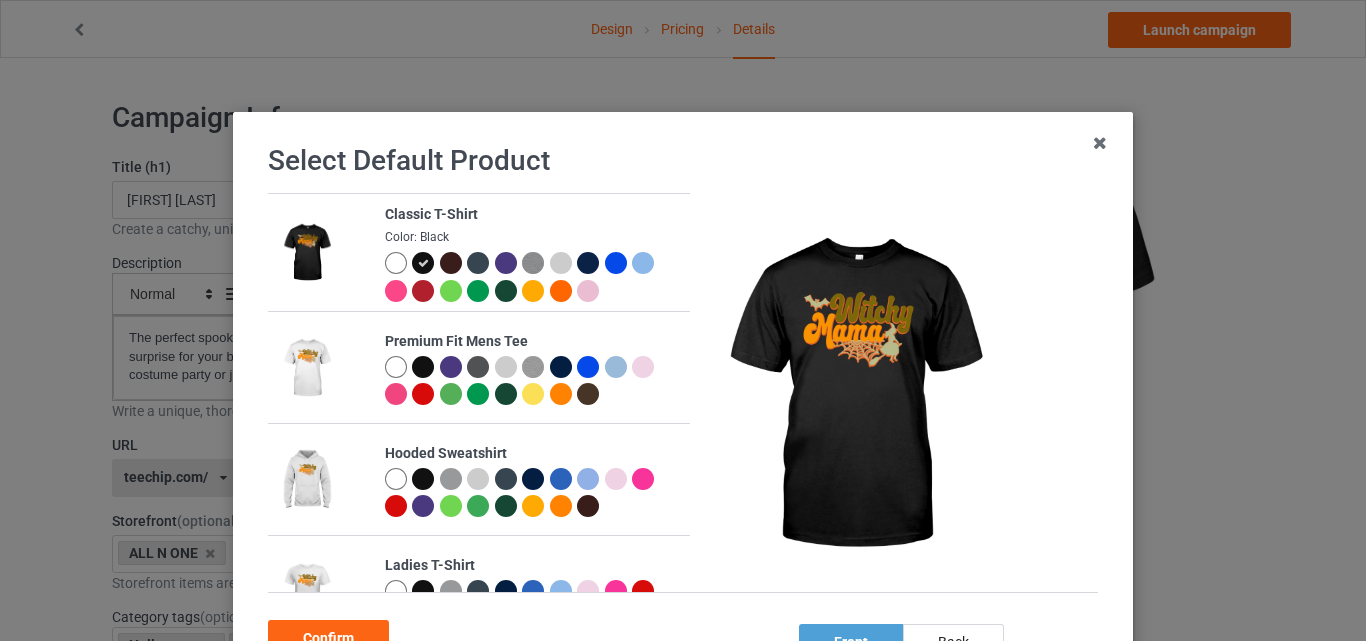 click at bounding box center (396, 591) 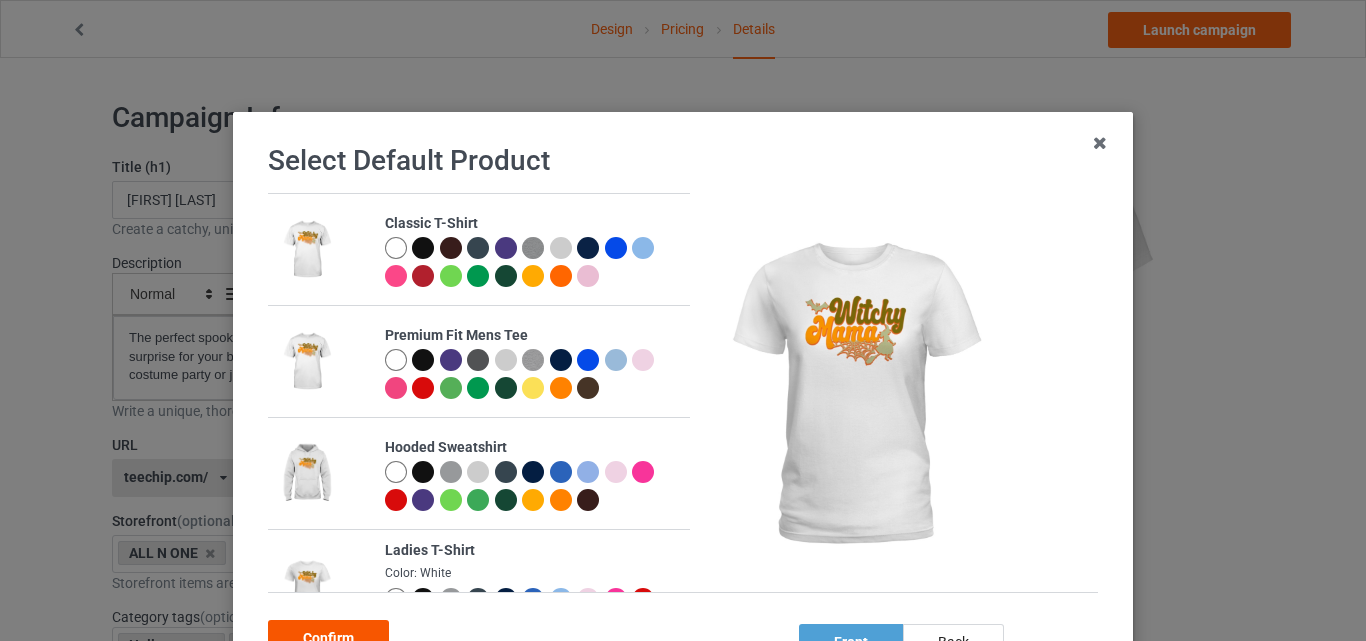 click on "Confirm" at bounding box center [328, 638] 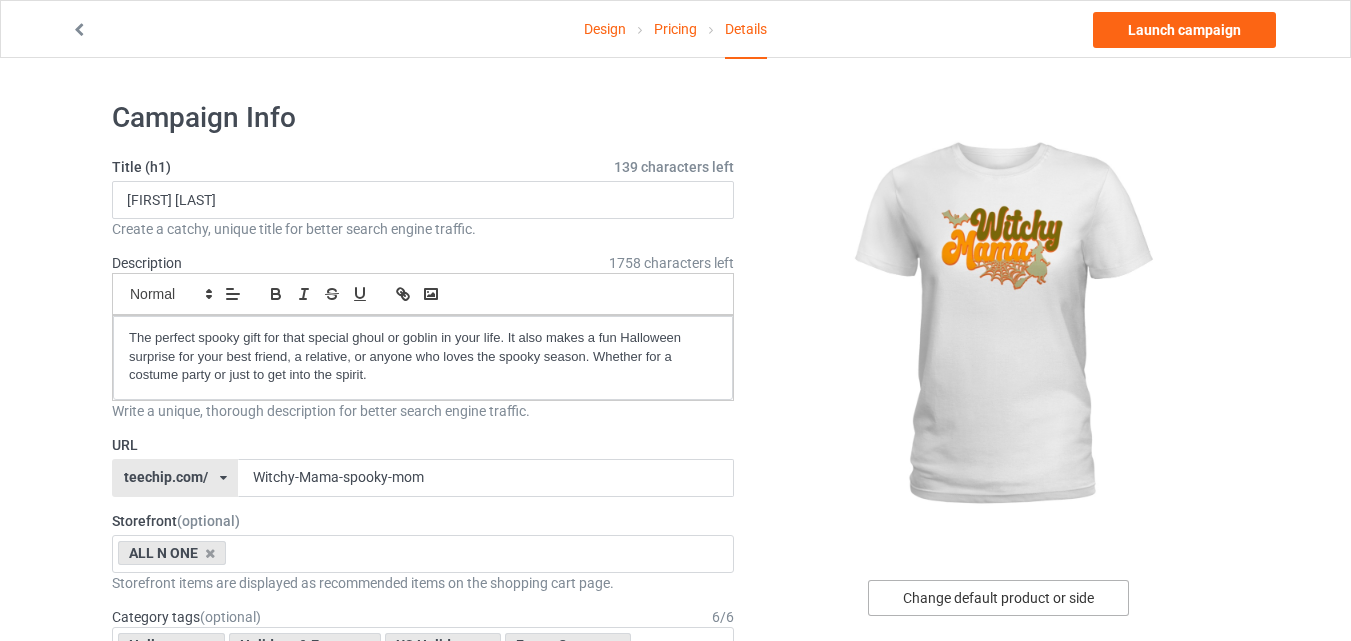 click on "Change default product or side" at bounding box center [998, 598] 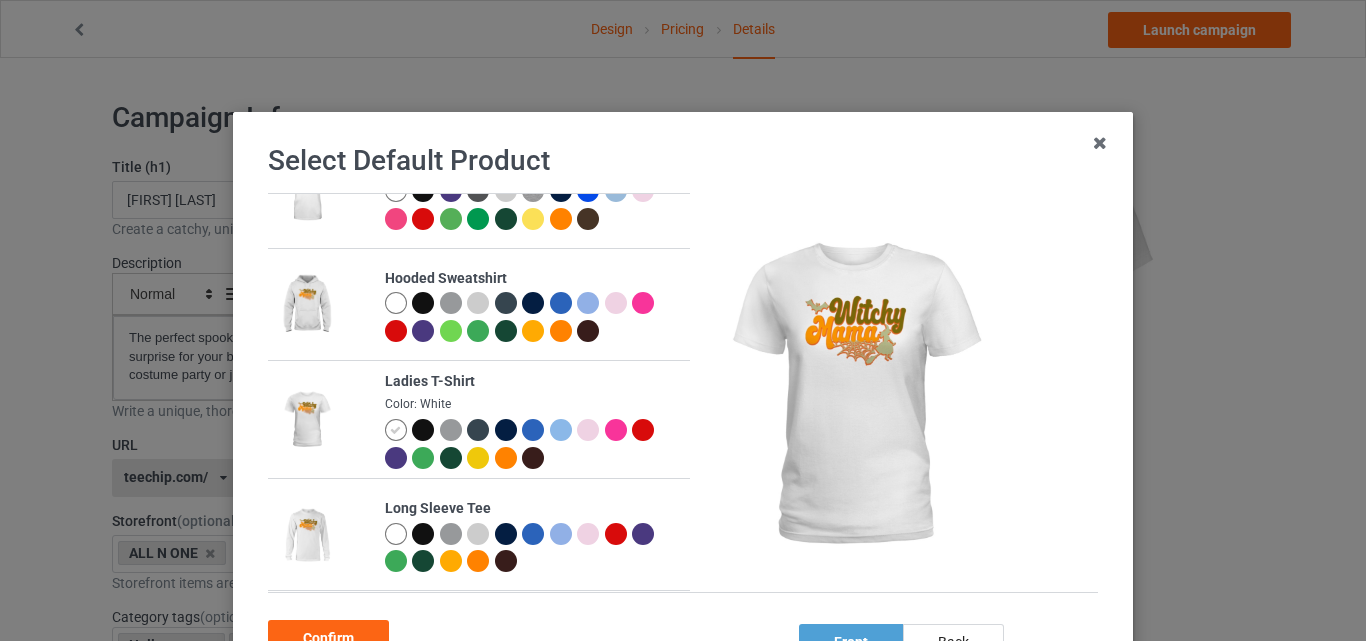 scroll, scrollTop: 174, scrollLeft: 0, axis: vertical 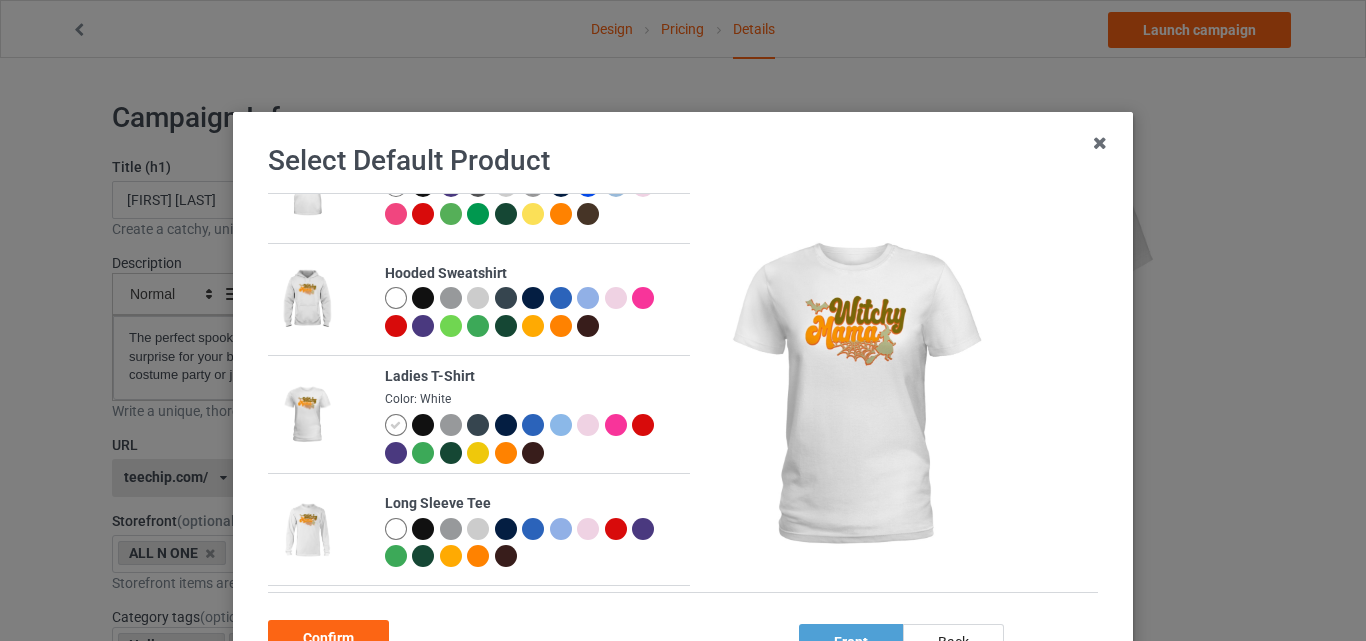 click at bounding box center (451, 453) 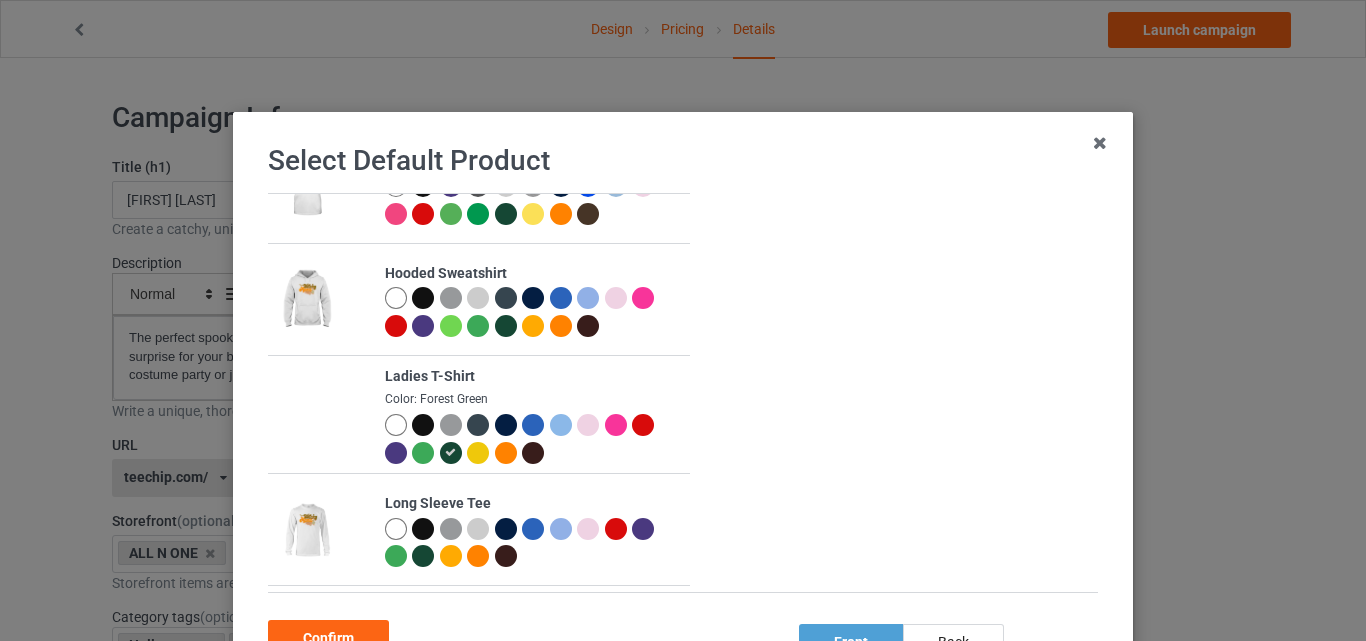 click at bounding box center [506, 425] 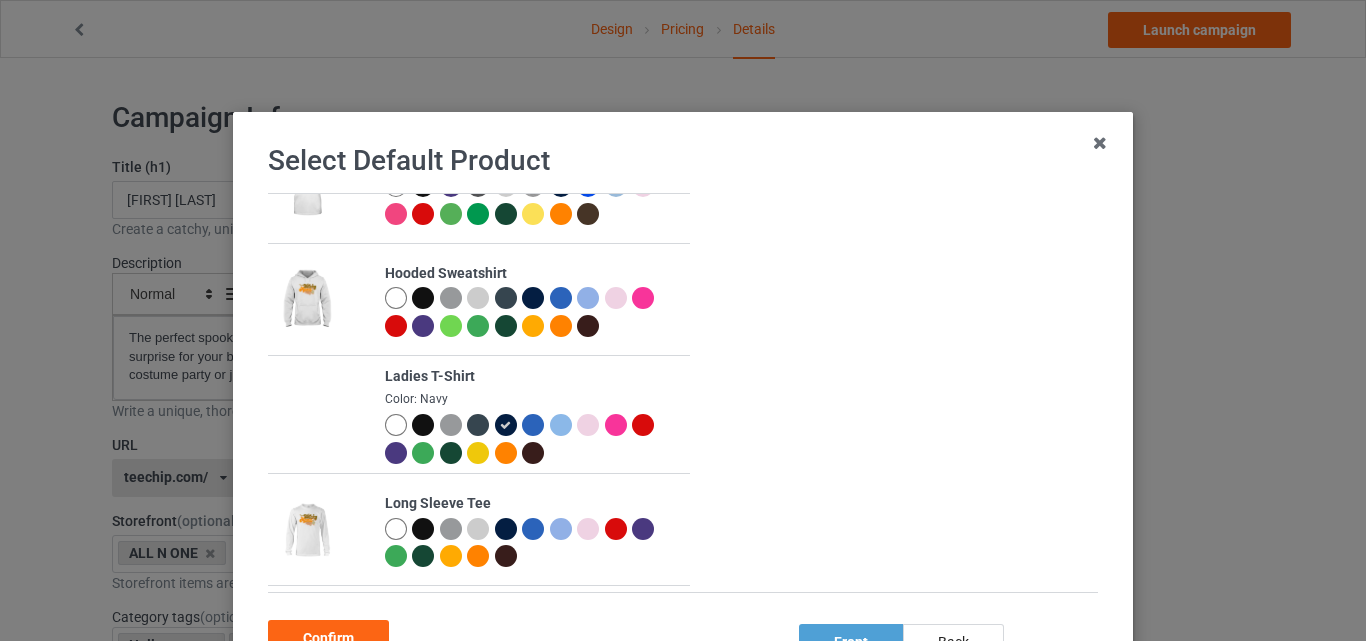 click at bounding box center [396, 453] 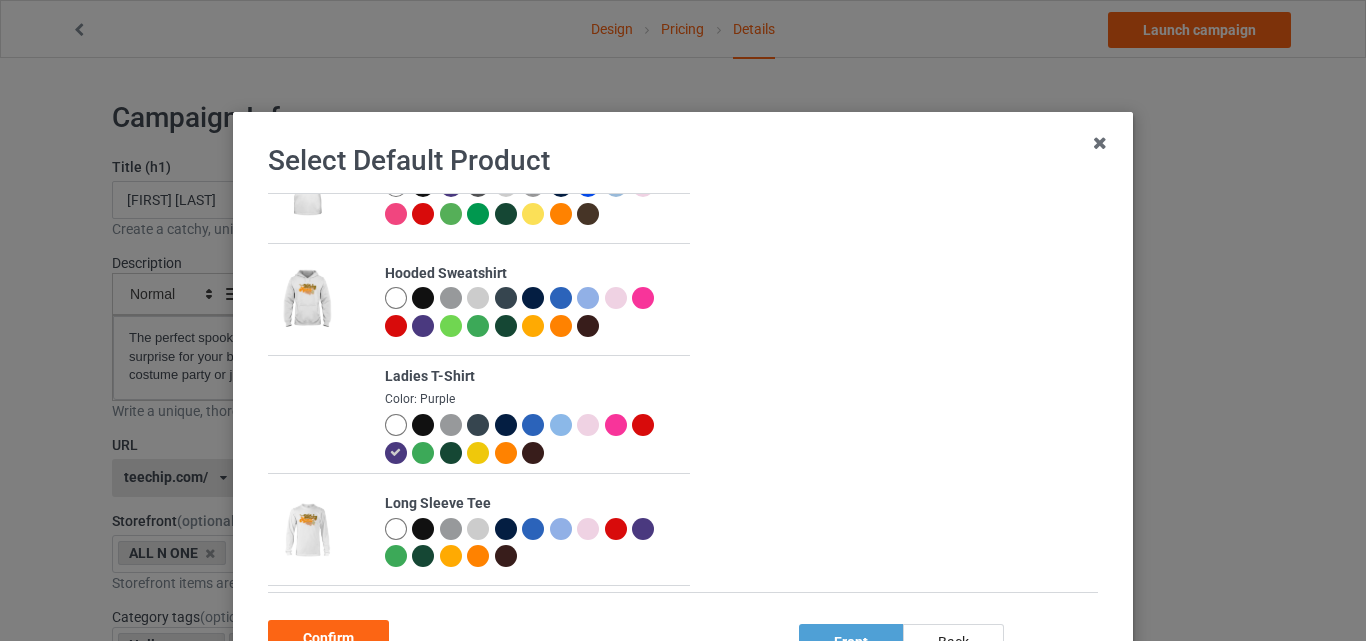click at bounding box center (396, 425) 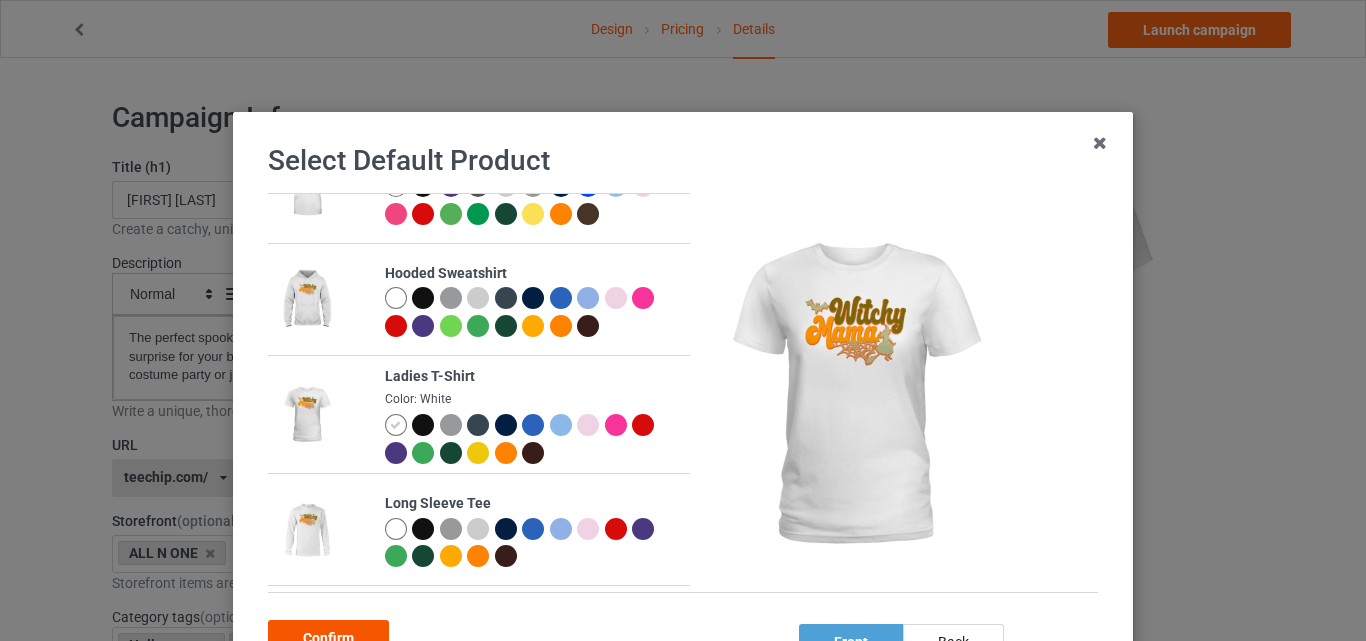 click on "Confirm" at bounding box center [328, 638] 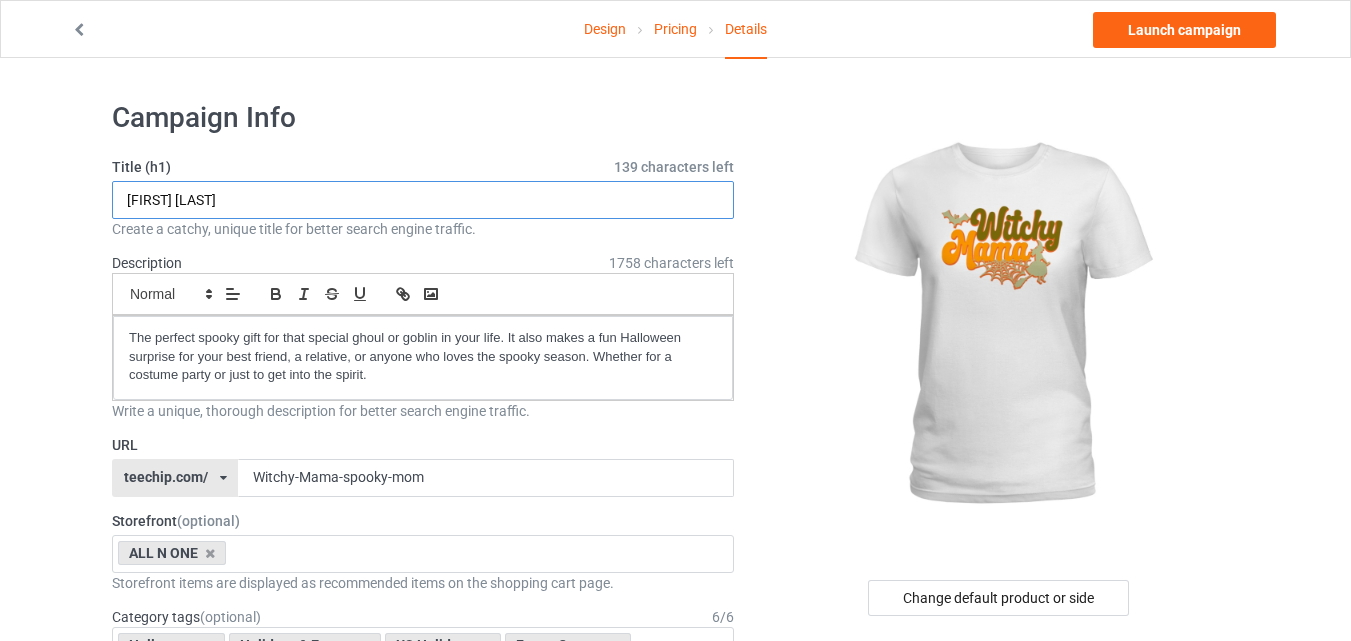 drag, startPoint x: 234, startPoint y: 196, endPoint x: 66, endPoint y: 204, distance: 168.19037 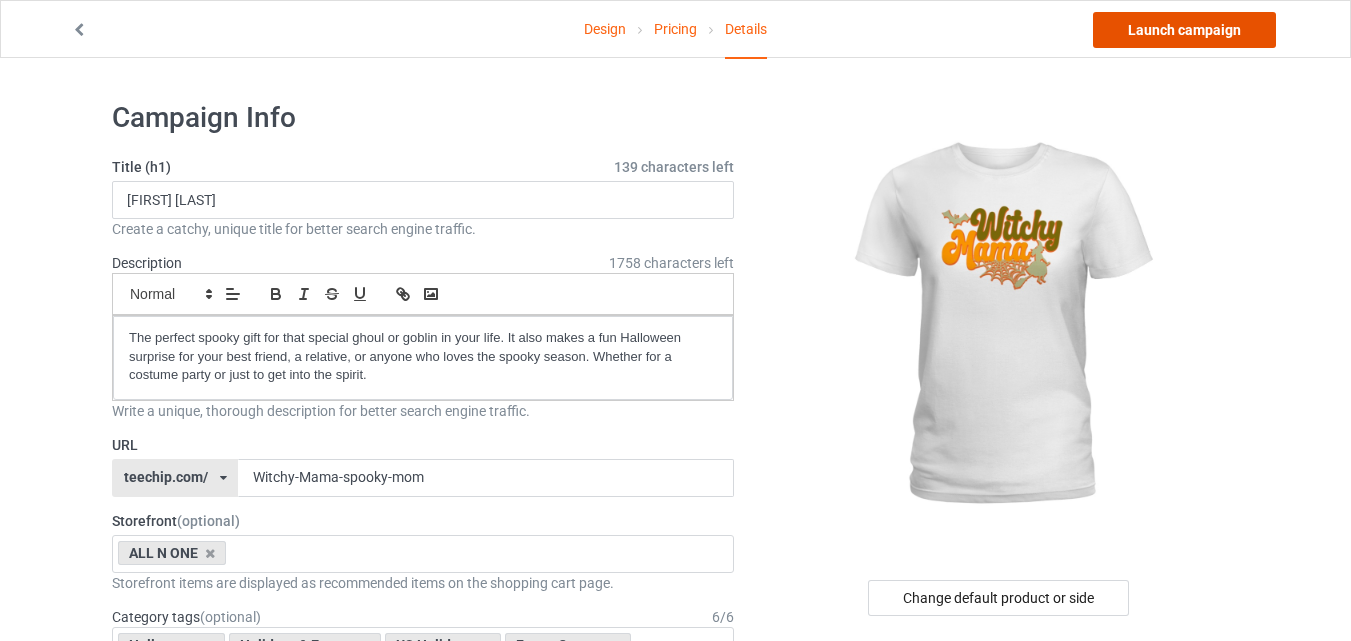 click on "Launch campaign" at bounding box center [1184, 30] 